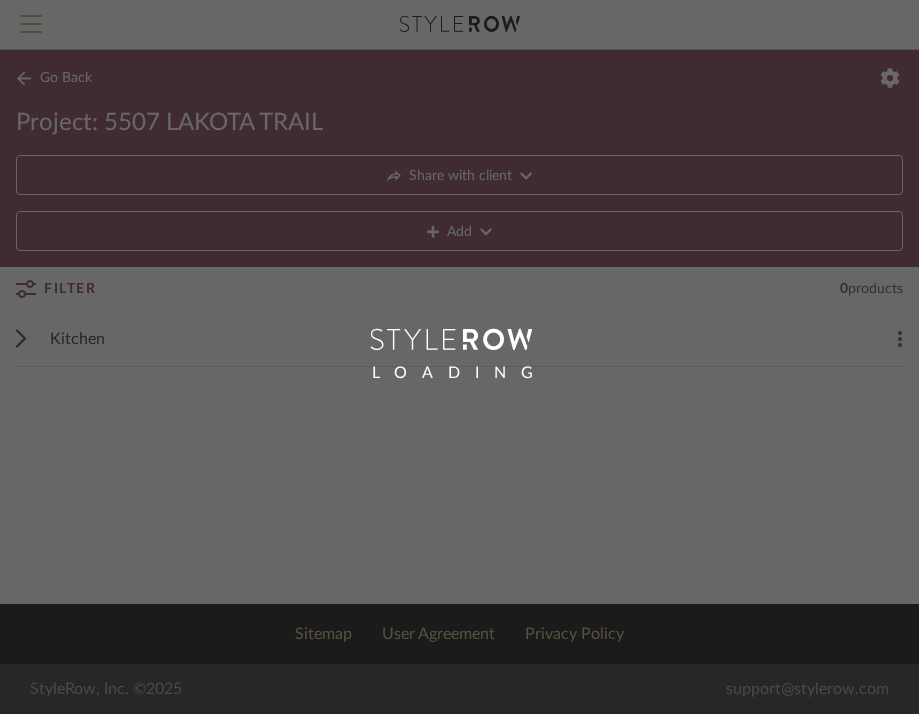 scroll, scrollTop: 0, scrollLeft: 0, axis: both 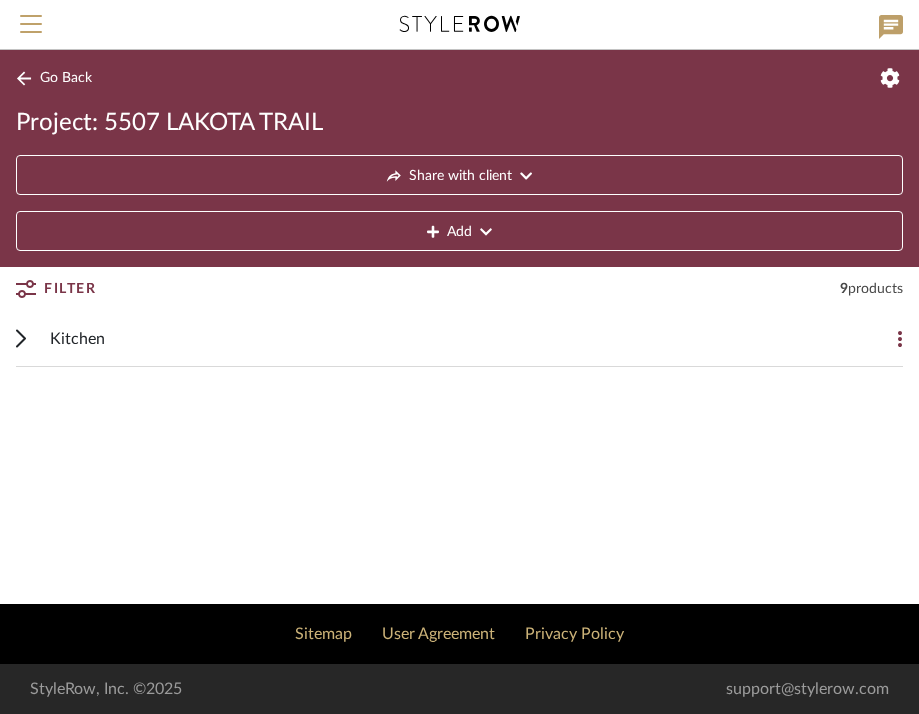 click on "Kitchen Add Item" at bounding box center [459, 339] 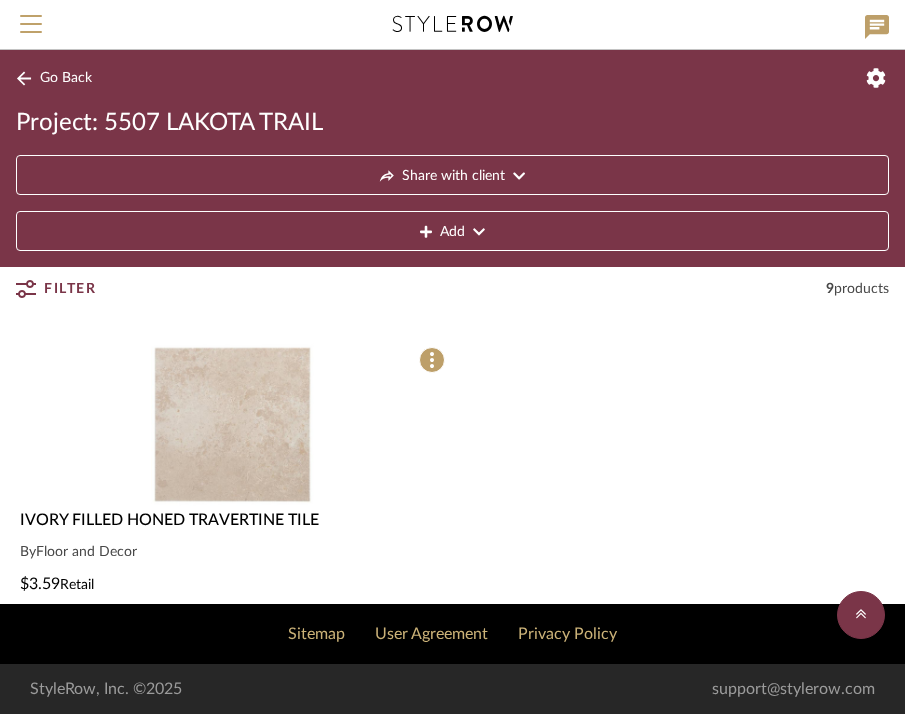 scroll, scrollTop: 1426, scrollLeft: 0, axis: vertical 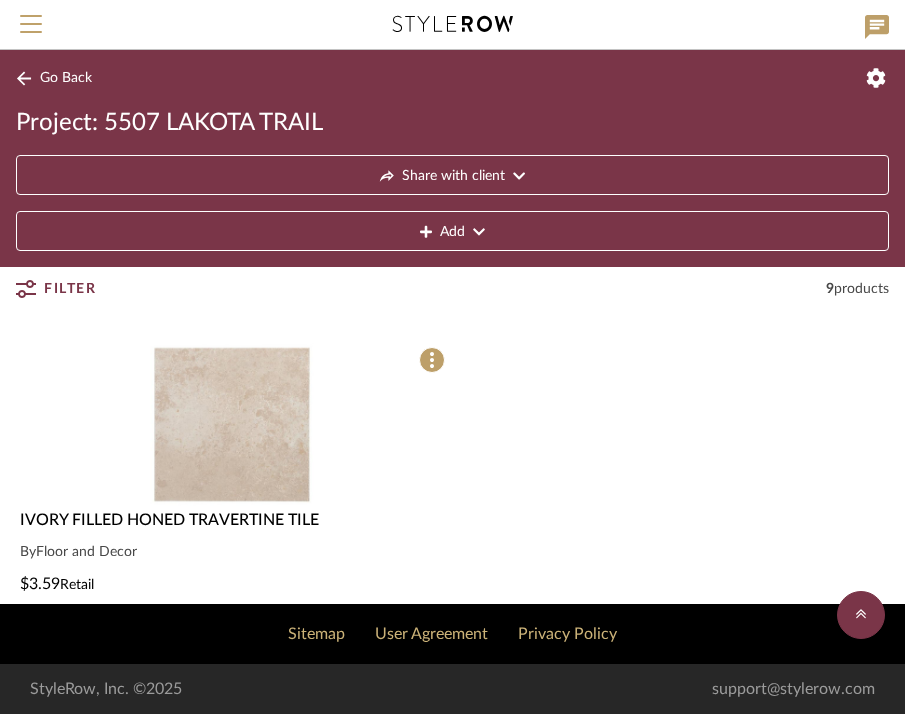 click at bounding box center (232, 424) 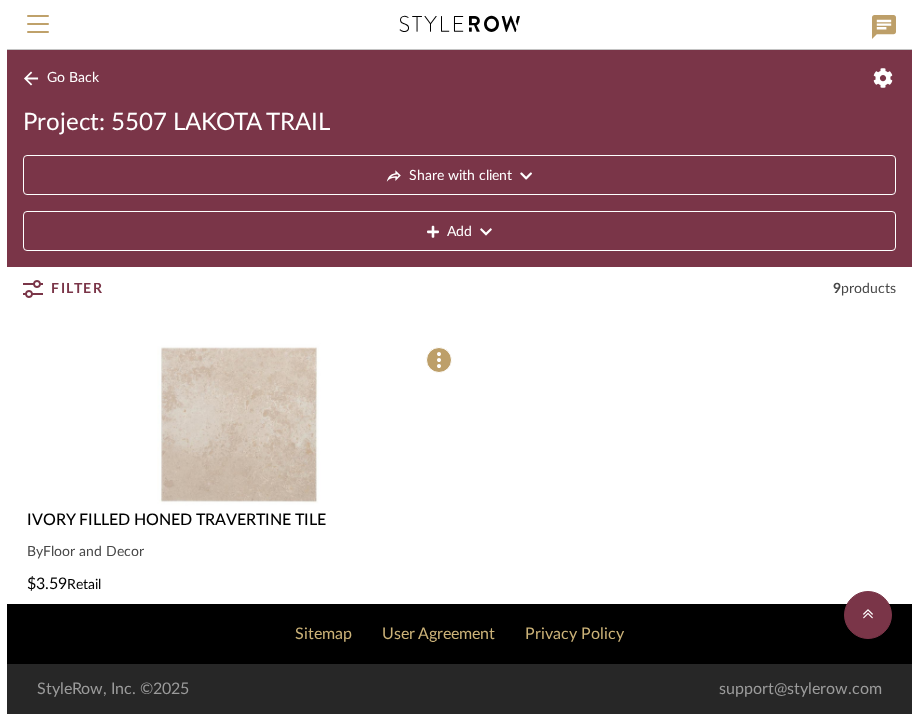 scroll, scrollTop: 0, scrollLeft: 0, axis: both 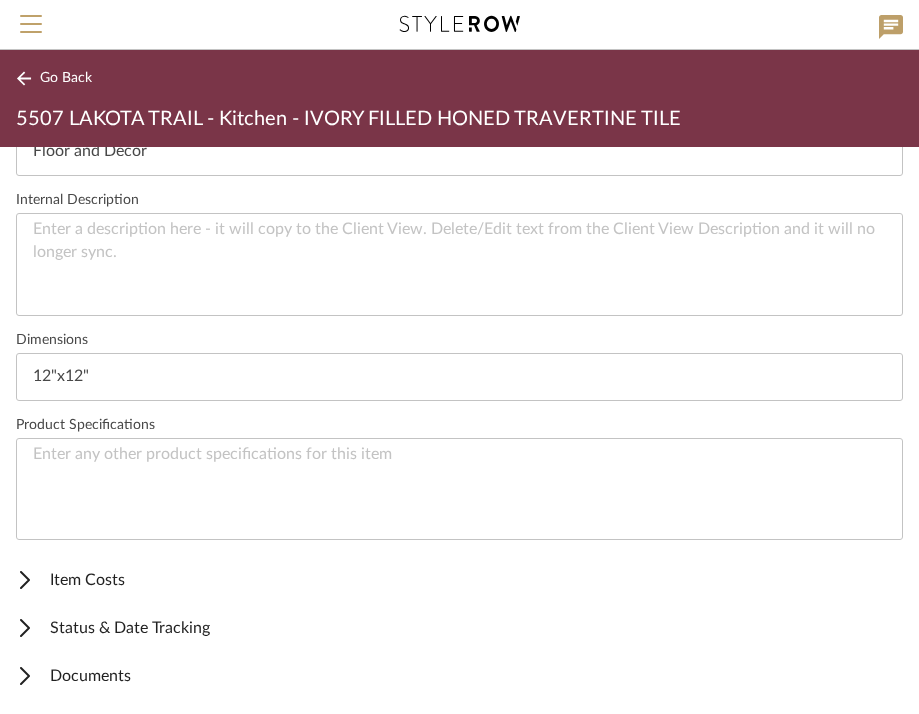 click 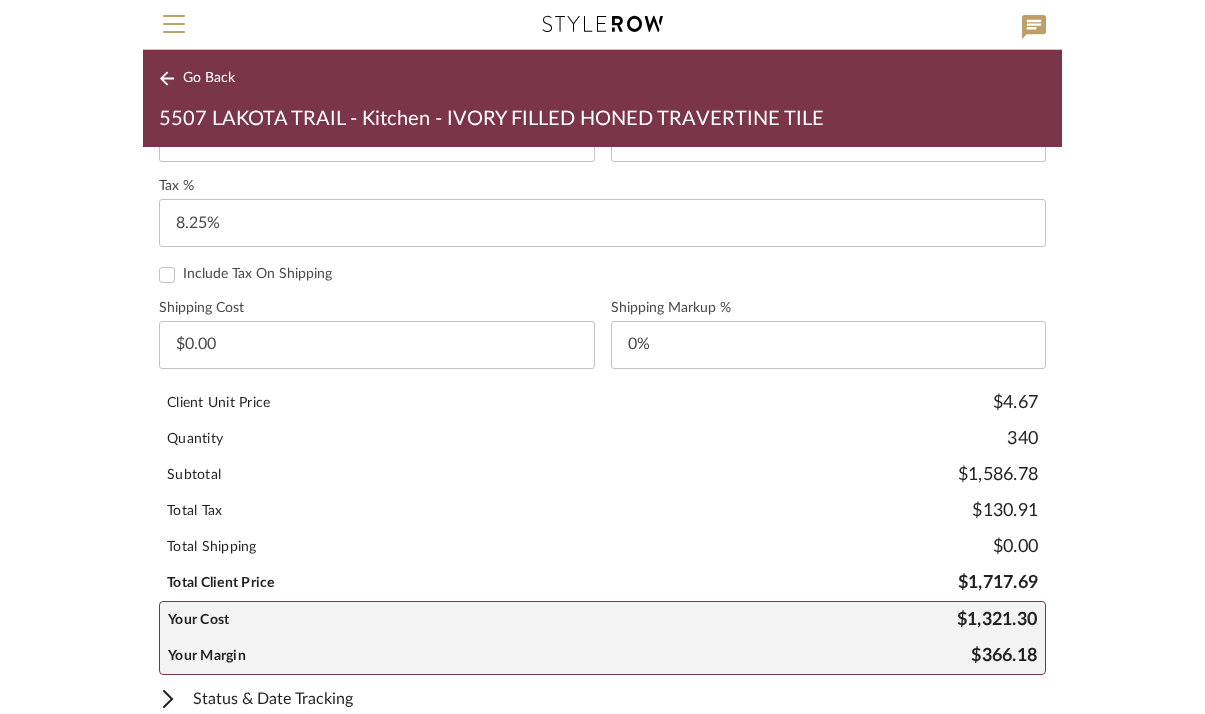 scroll, scrollTop: 1396, scrollLeft: 0, axis: vertical 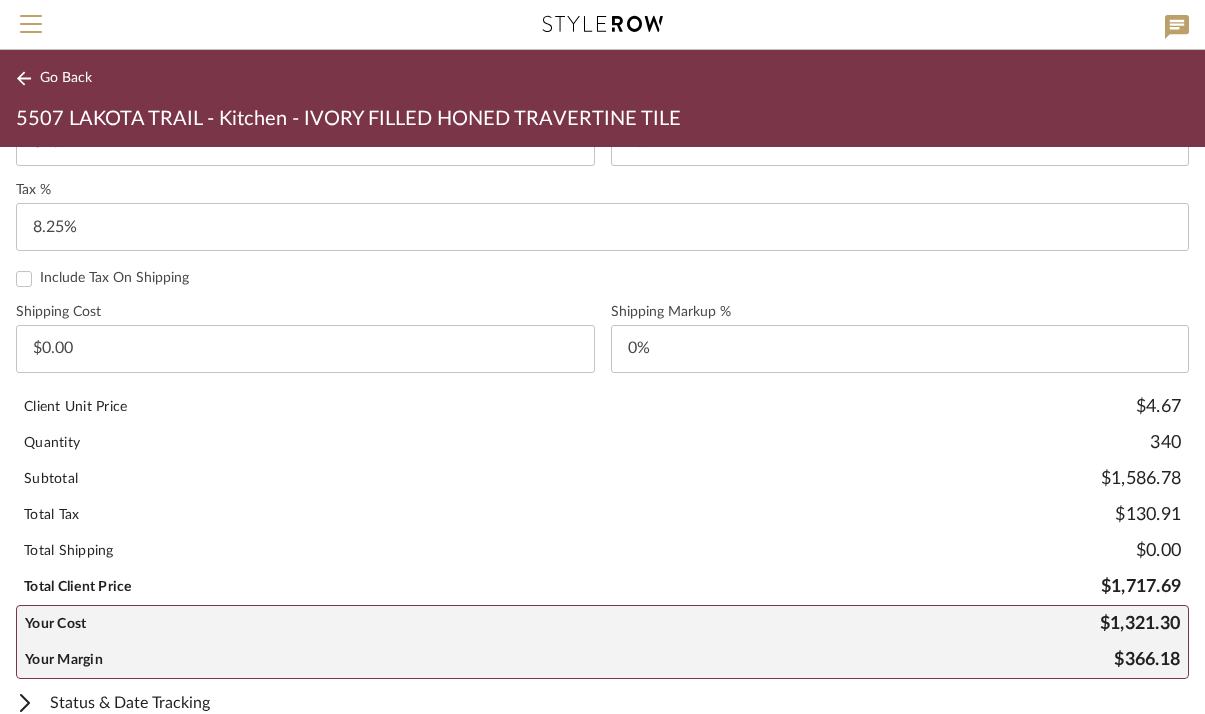 click on "Go Back" 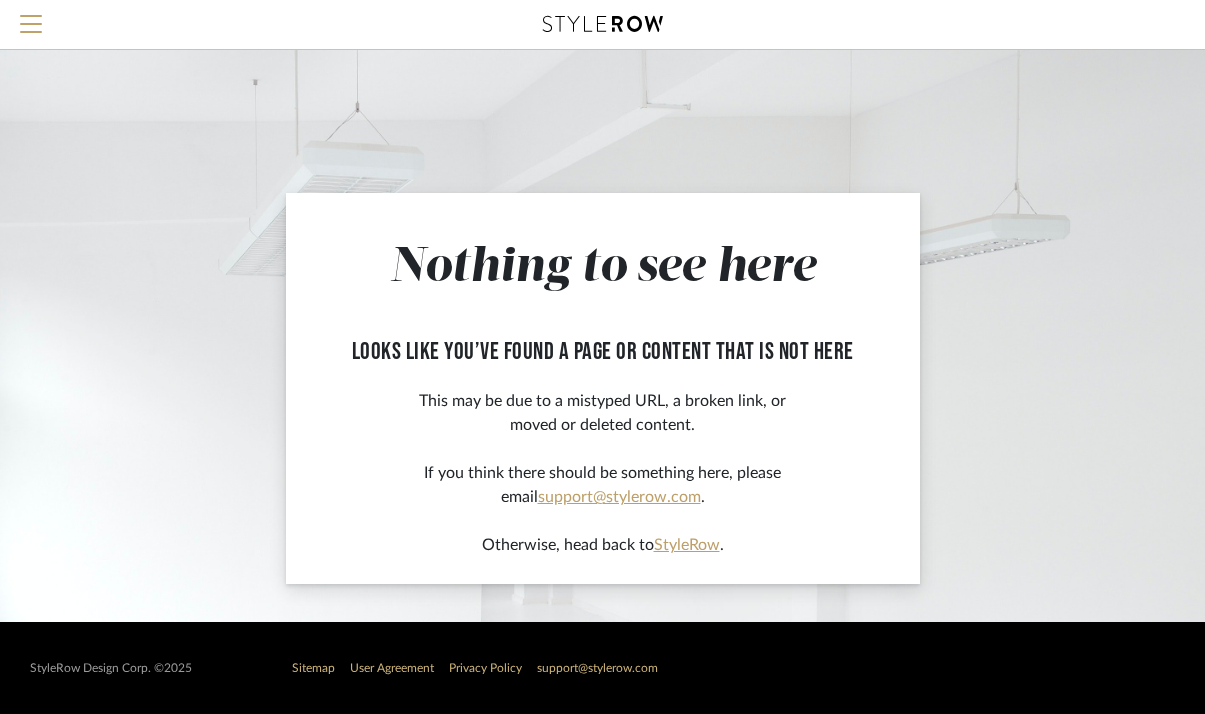 scroll, scrollTop: 0, scrollLeft: 0, axis: both 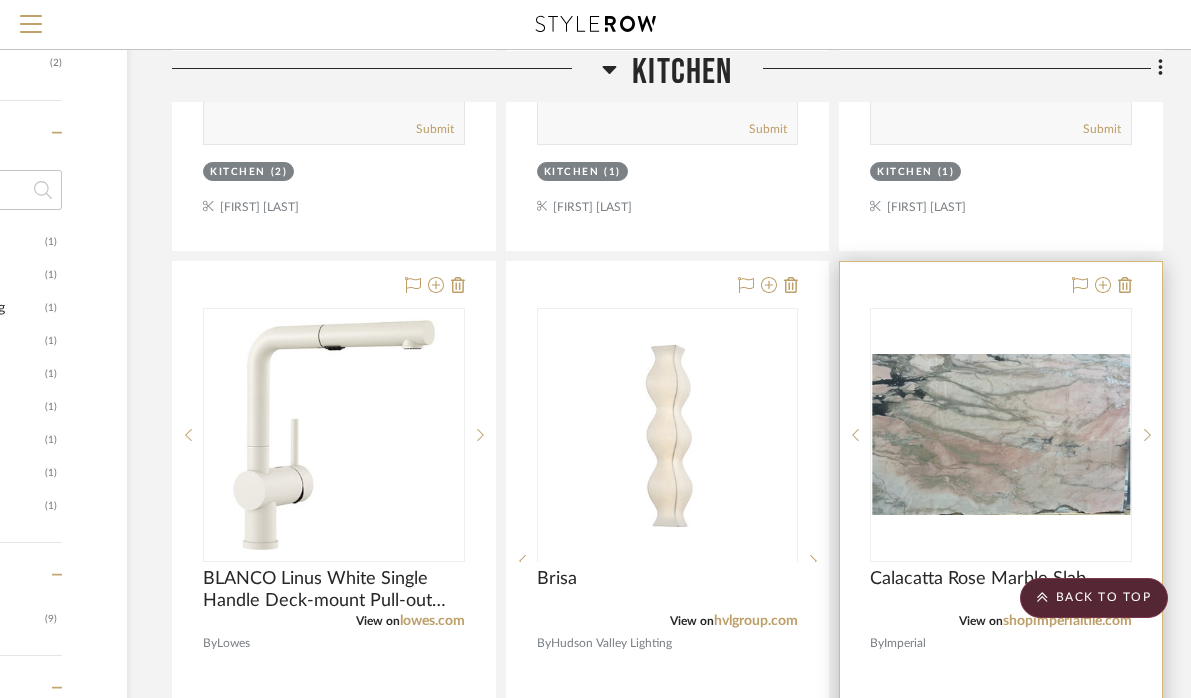 click at bounding box center (1001, 434) 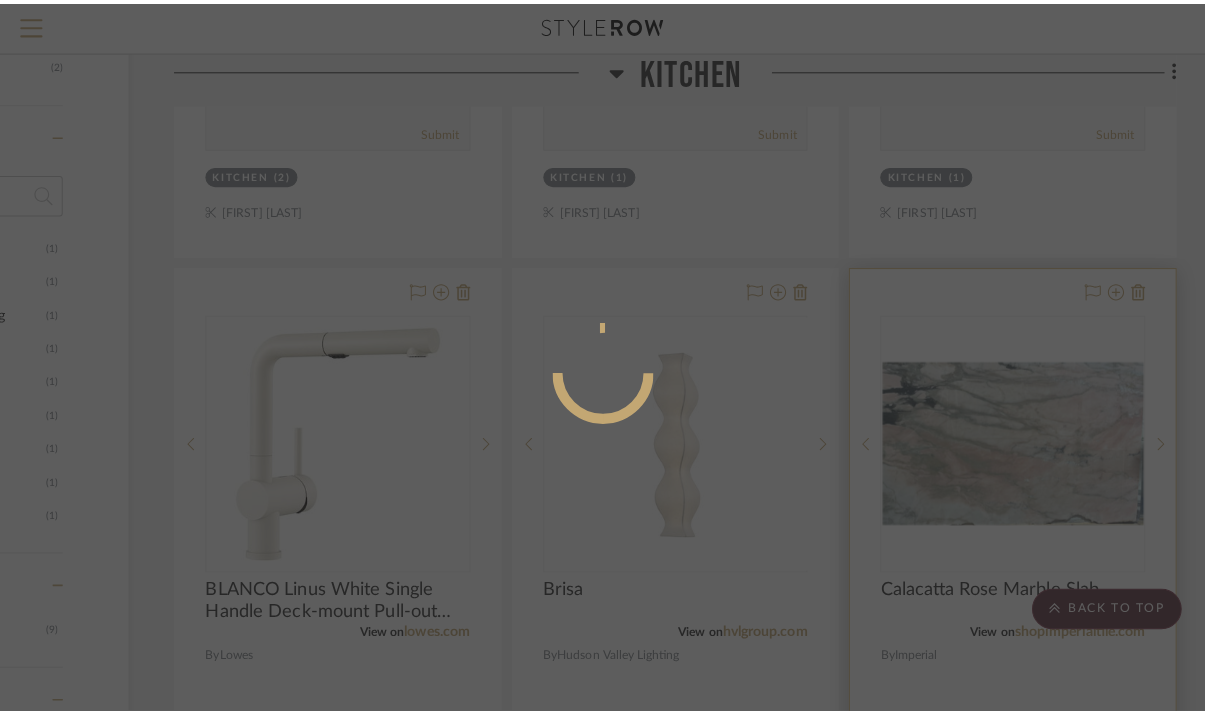 scroll, scrollTop: 0, scrollLeft: 0, axis: both 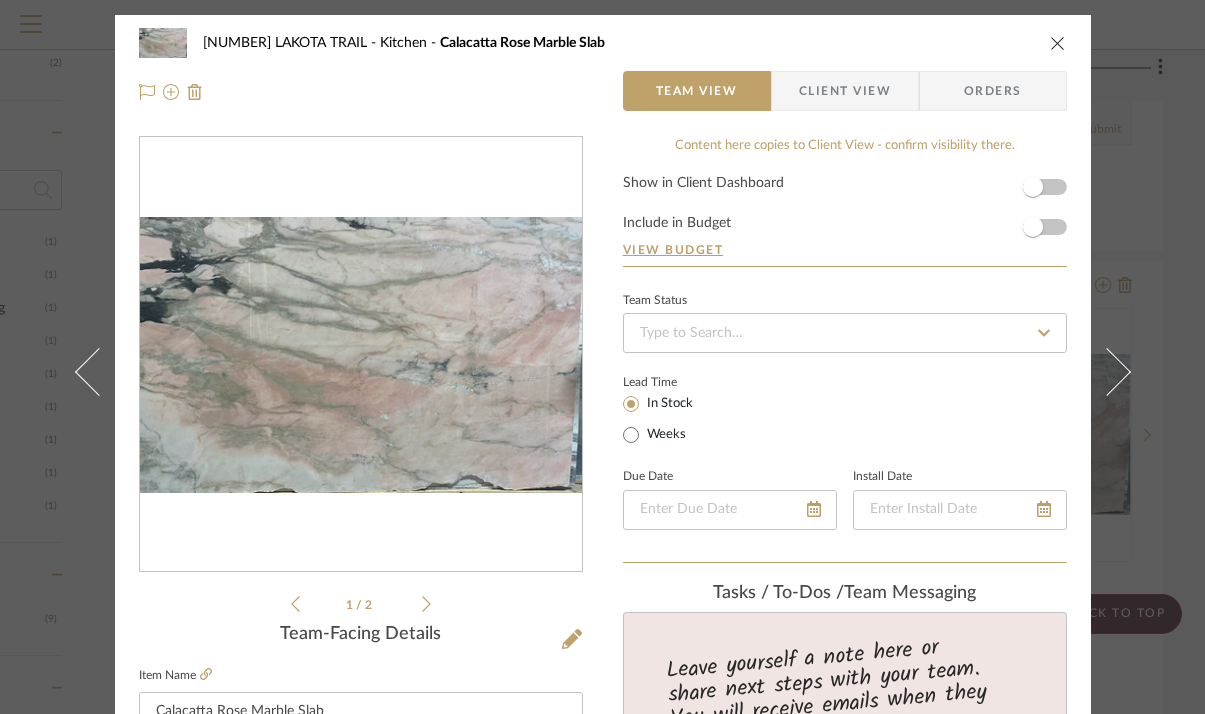 click at bounding box center [1058, 43] 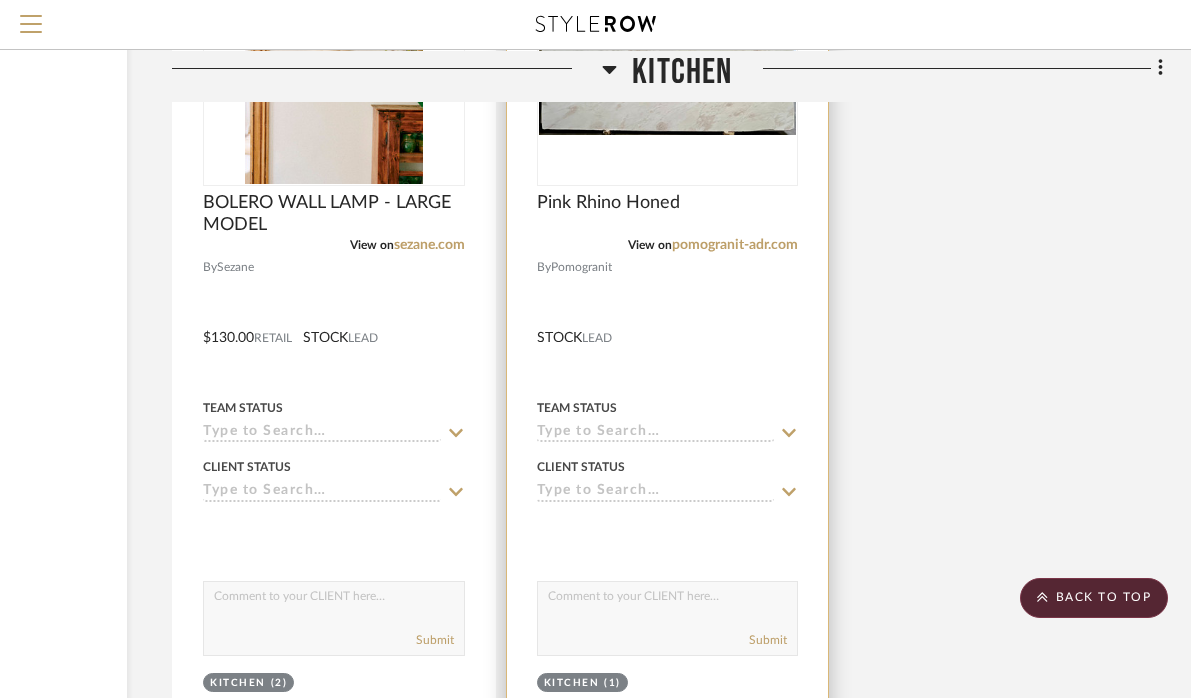 scroll, scrollTop: 2400, scrollLeft: 249, axis: both 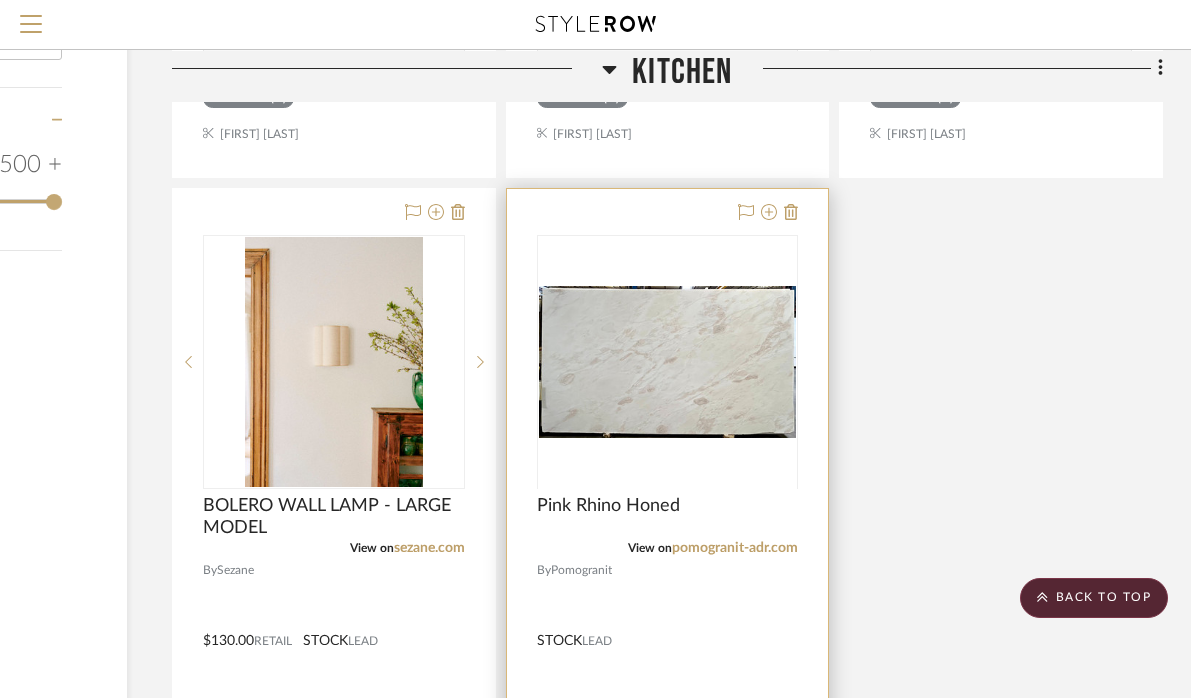 click at bounding box center (668, 614) 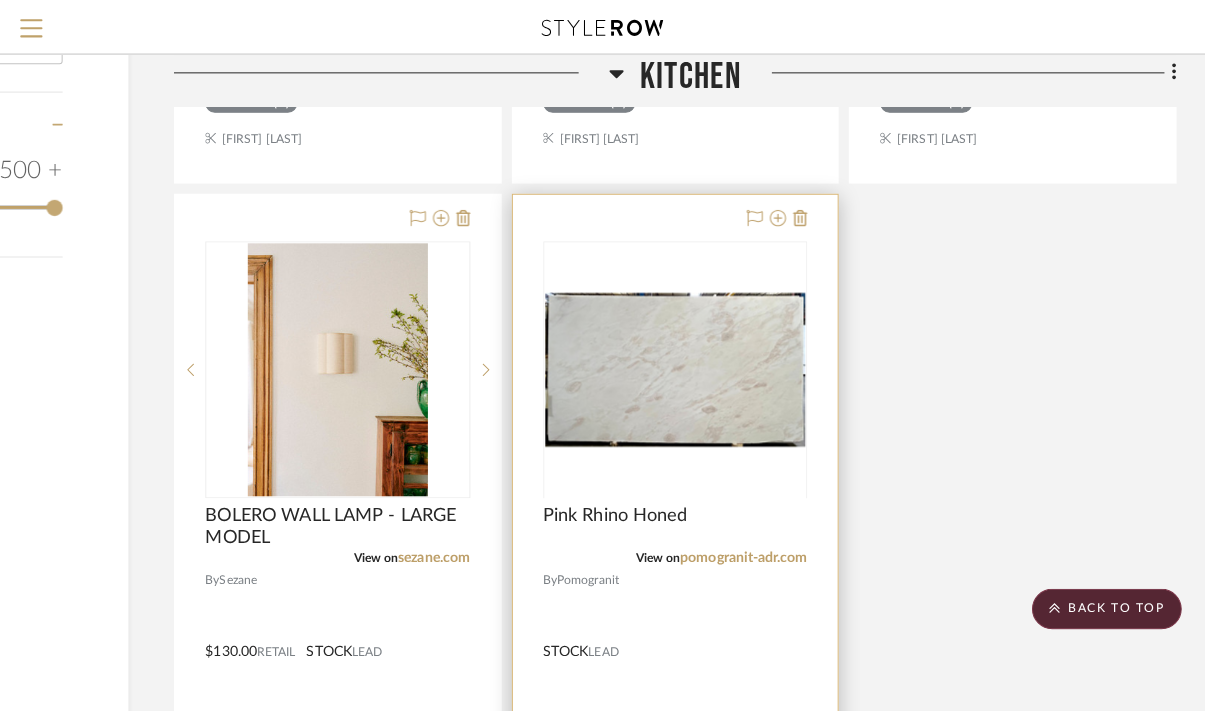 scroll, scrollTop: 0, scrollLeft: 0, axis: both 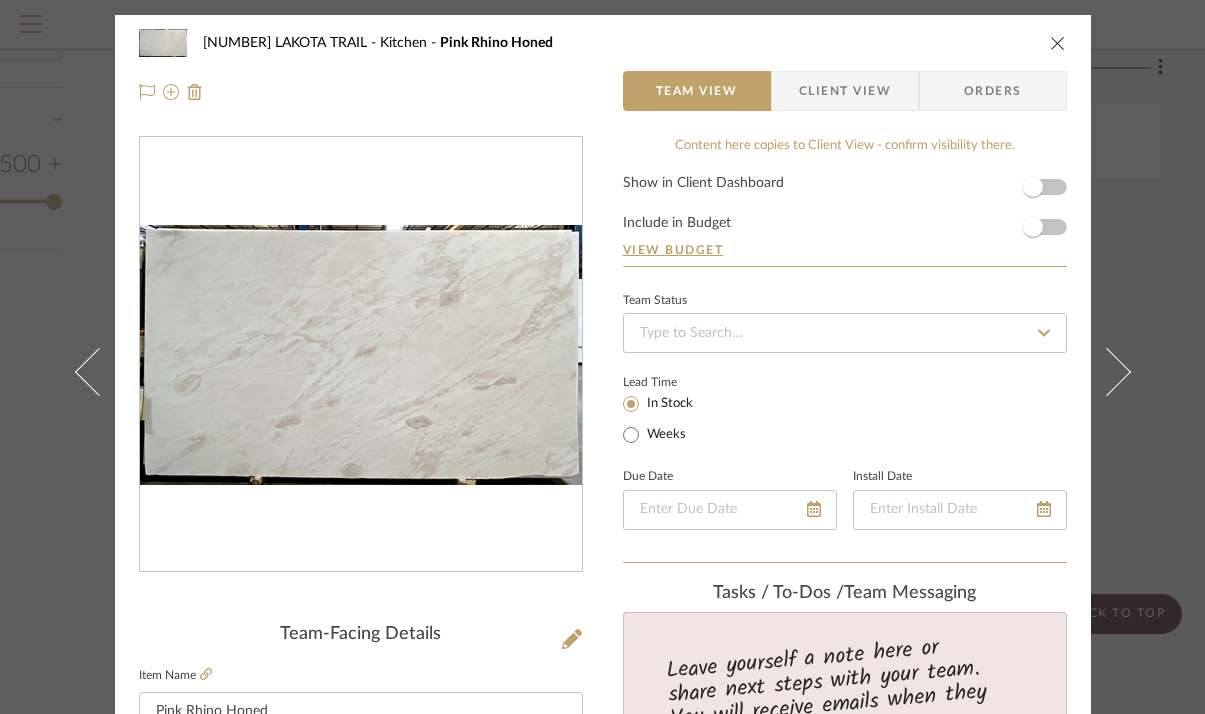 click at bounding box center (1058, 43) 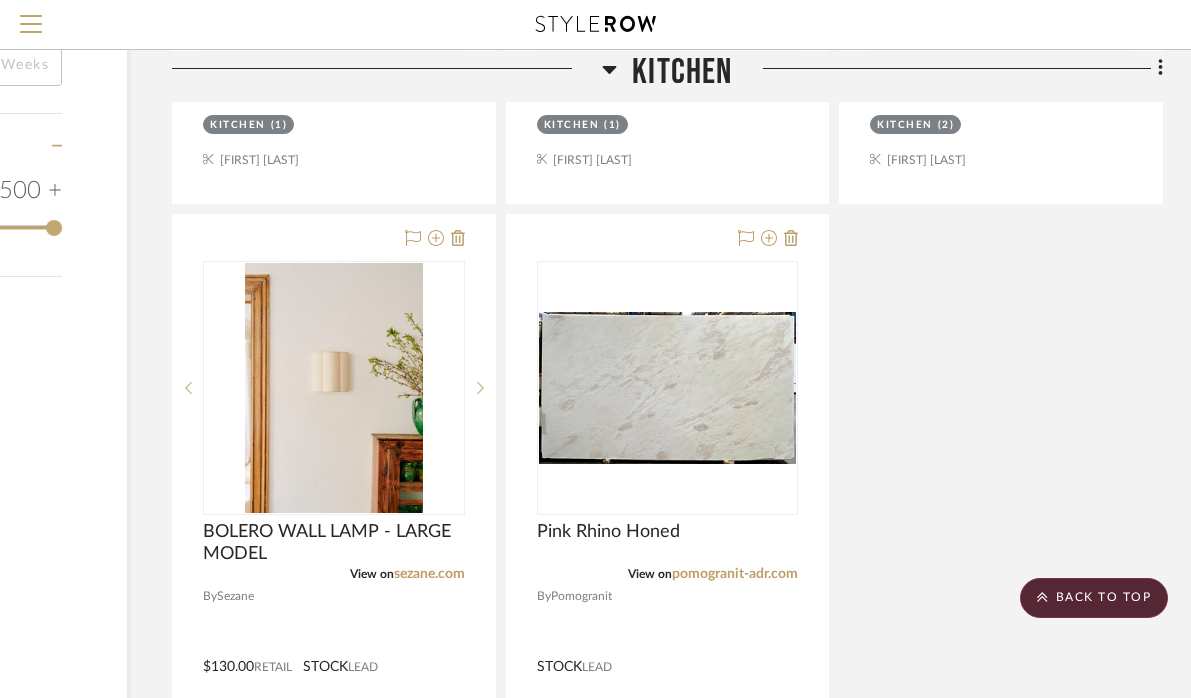 scroll, scrollTop: 2067, scrollLeft: 249, axis: both 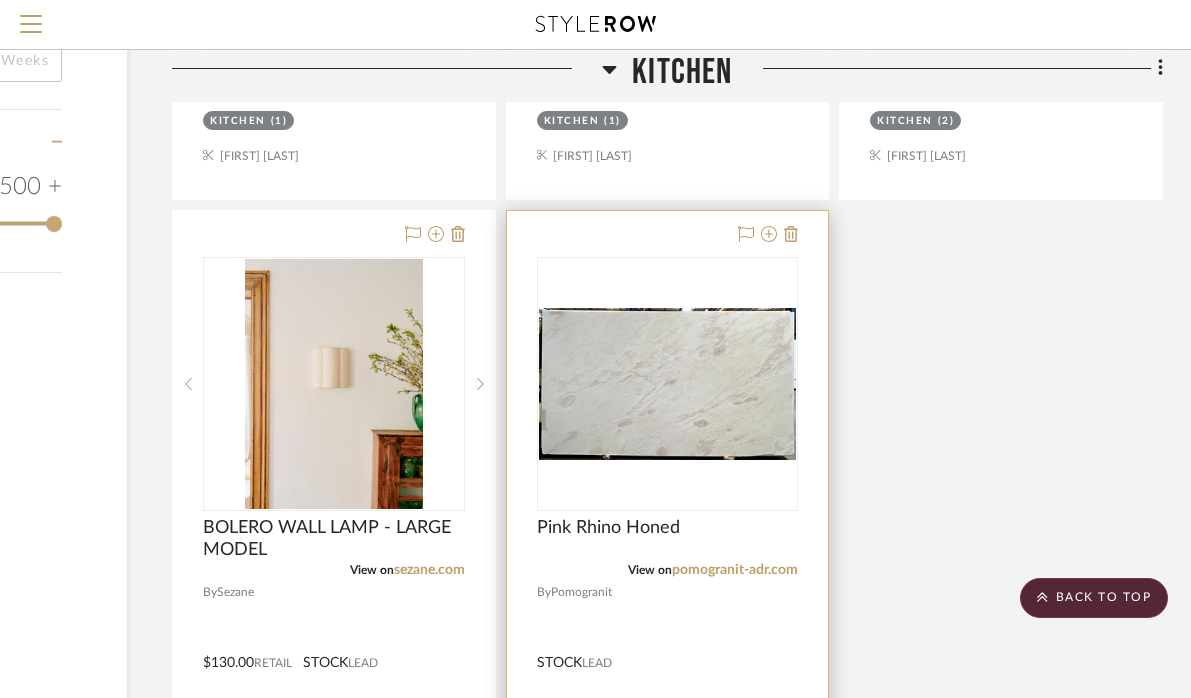 click at bounding box center (668, 648) 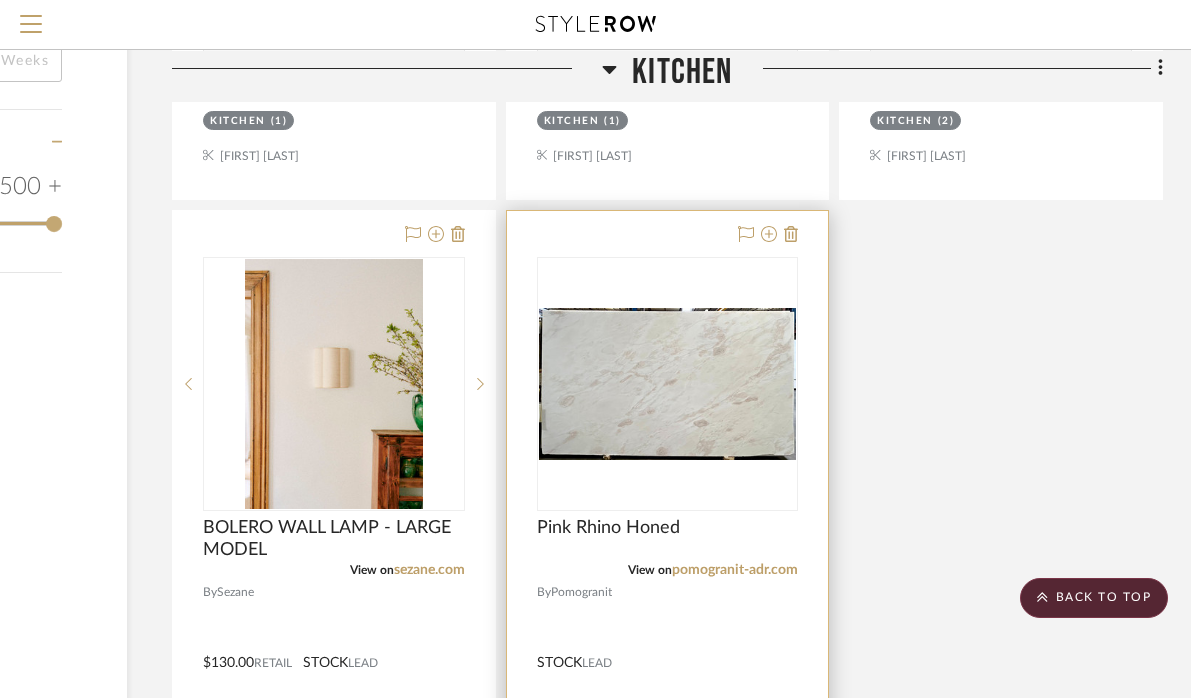 click at bounding box center [668, 648] 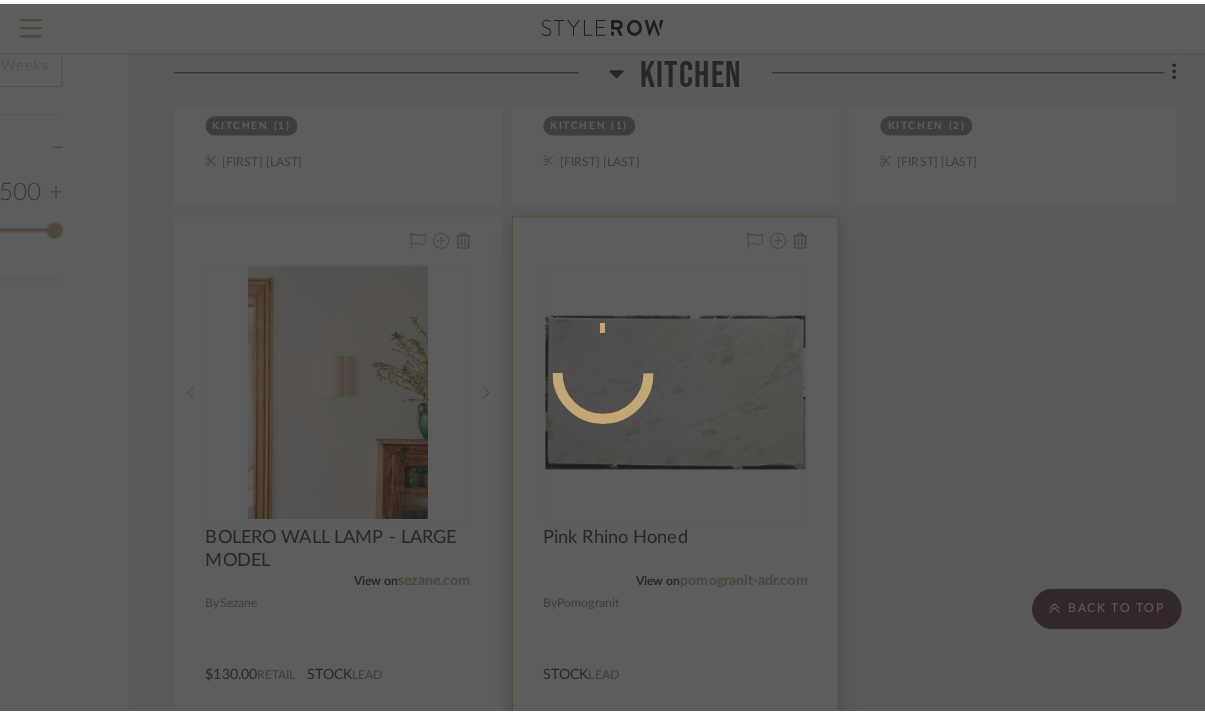 scroll, scrollTop: 0, scrollLeft: 0, axis: both 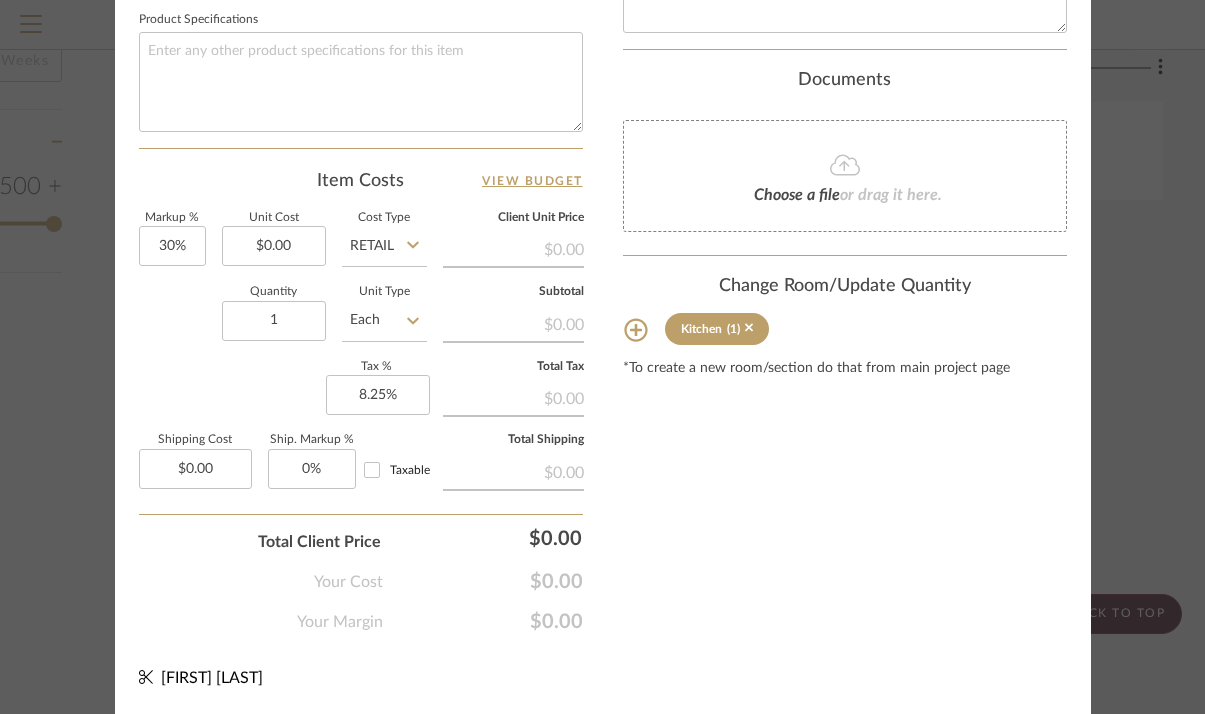click 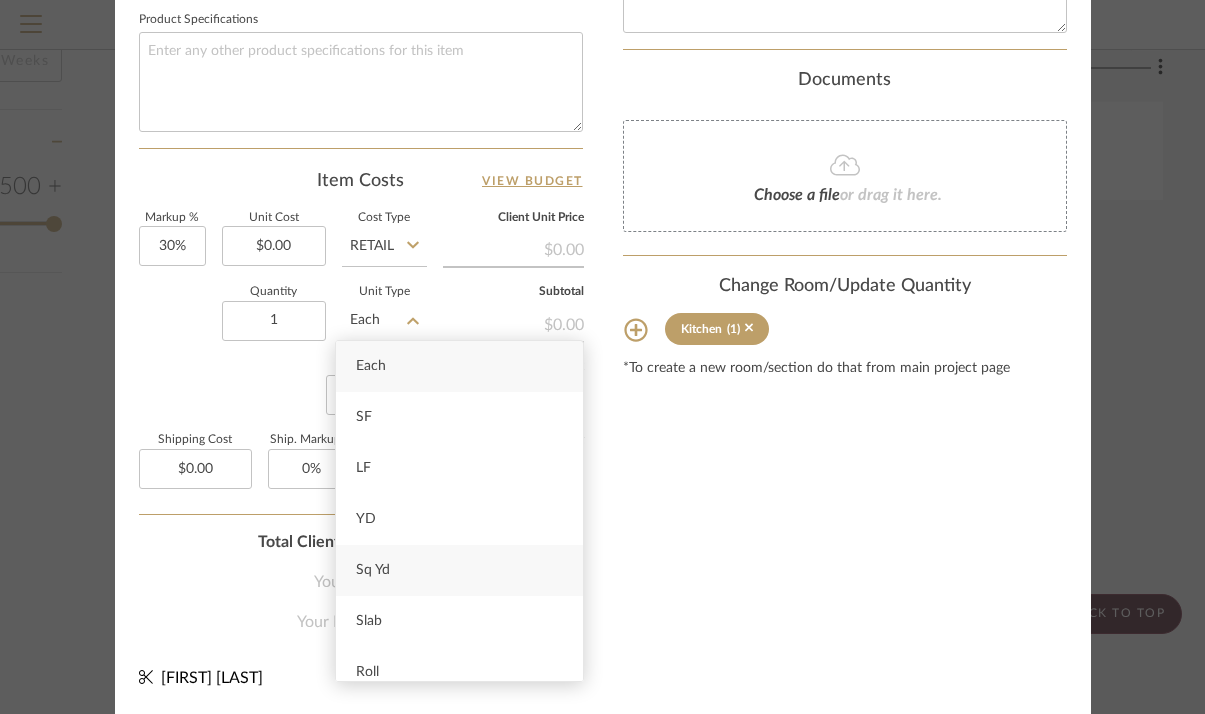 scroll, scrollTop: 58, scrollLeft: 0, axis: vertical 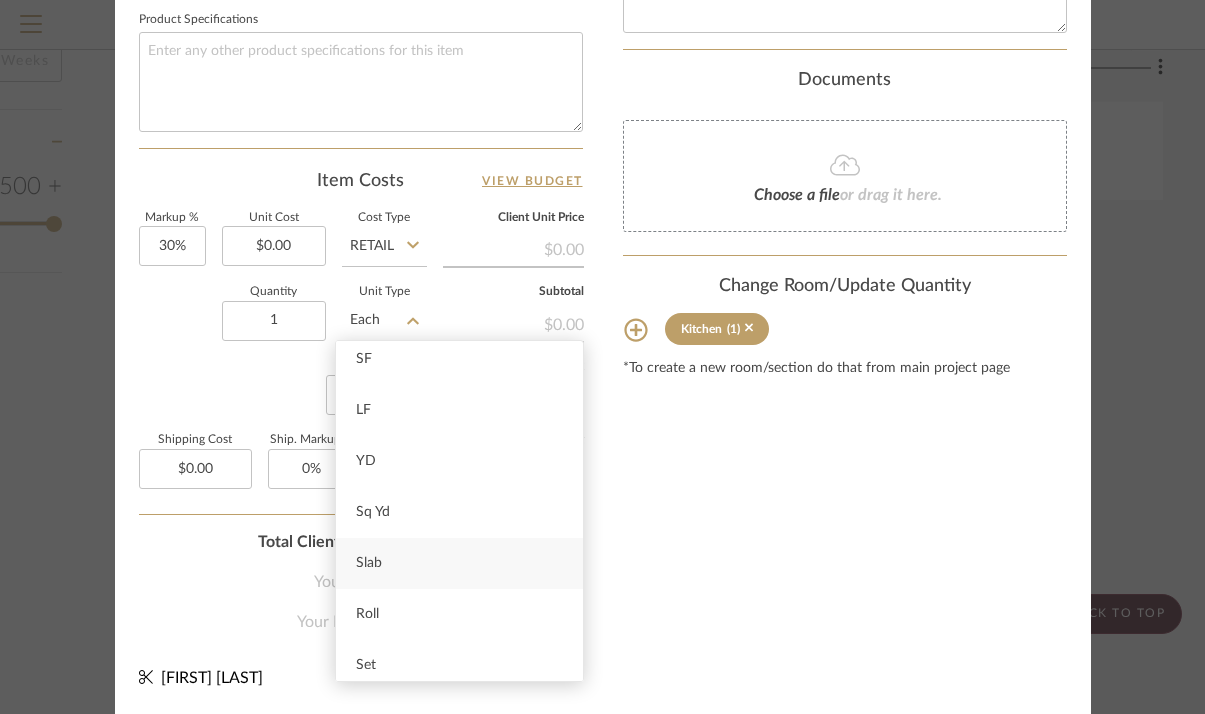 click on "Slab" at bounding box center (459, 563) 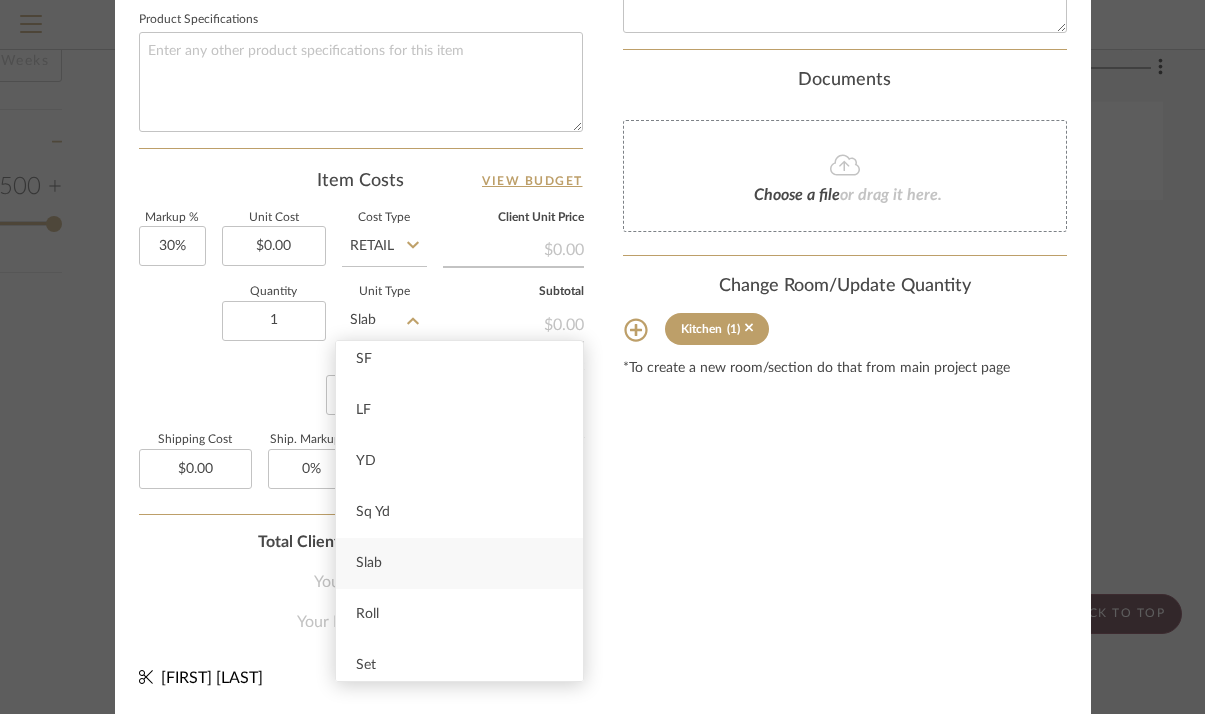 type 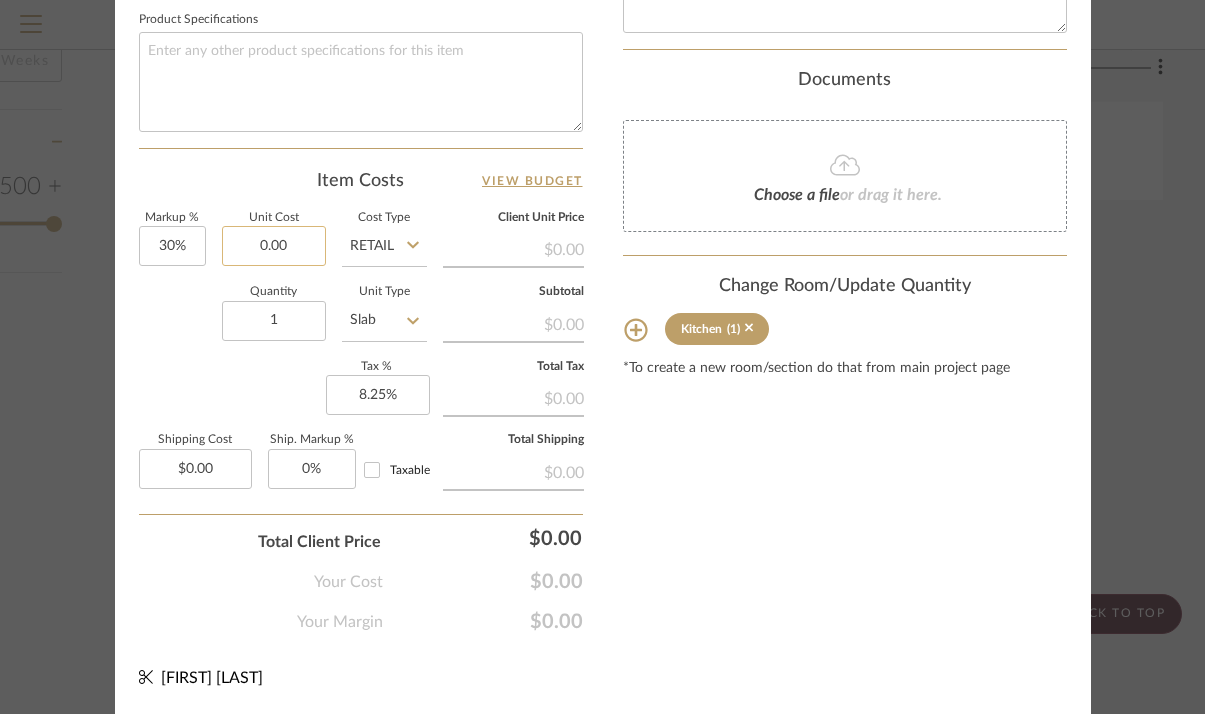 click on "0.00" 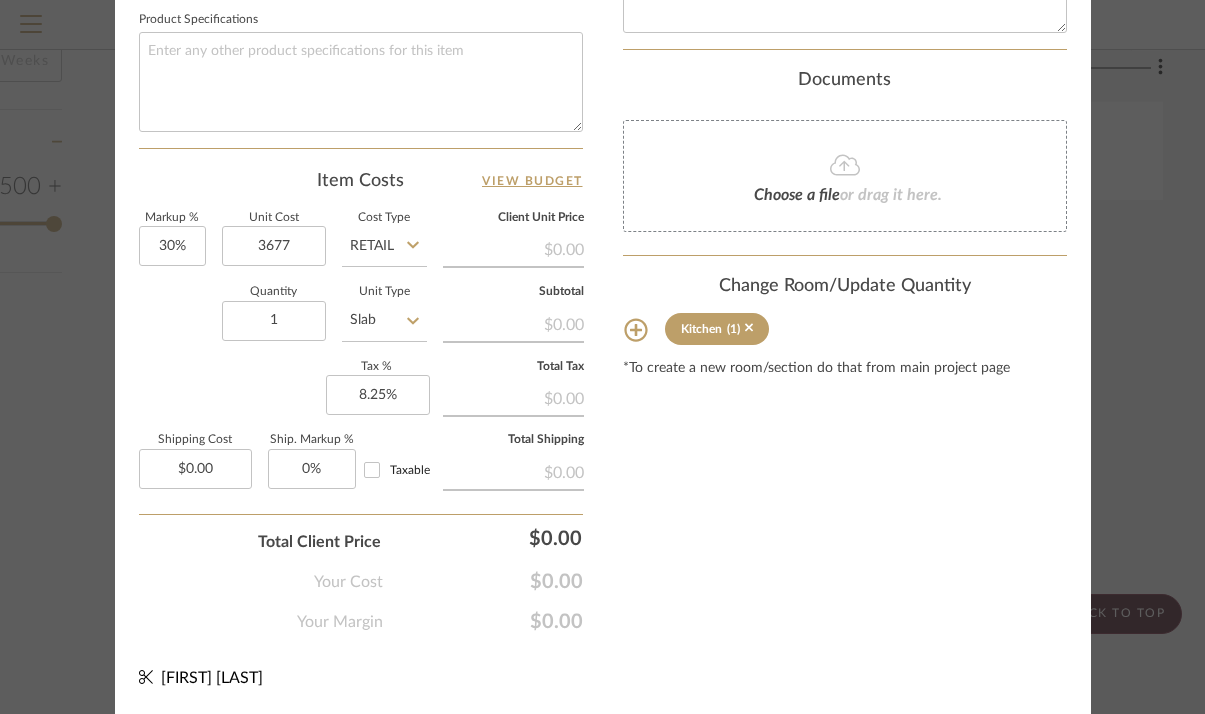 type on "$3,677.00" 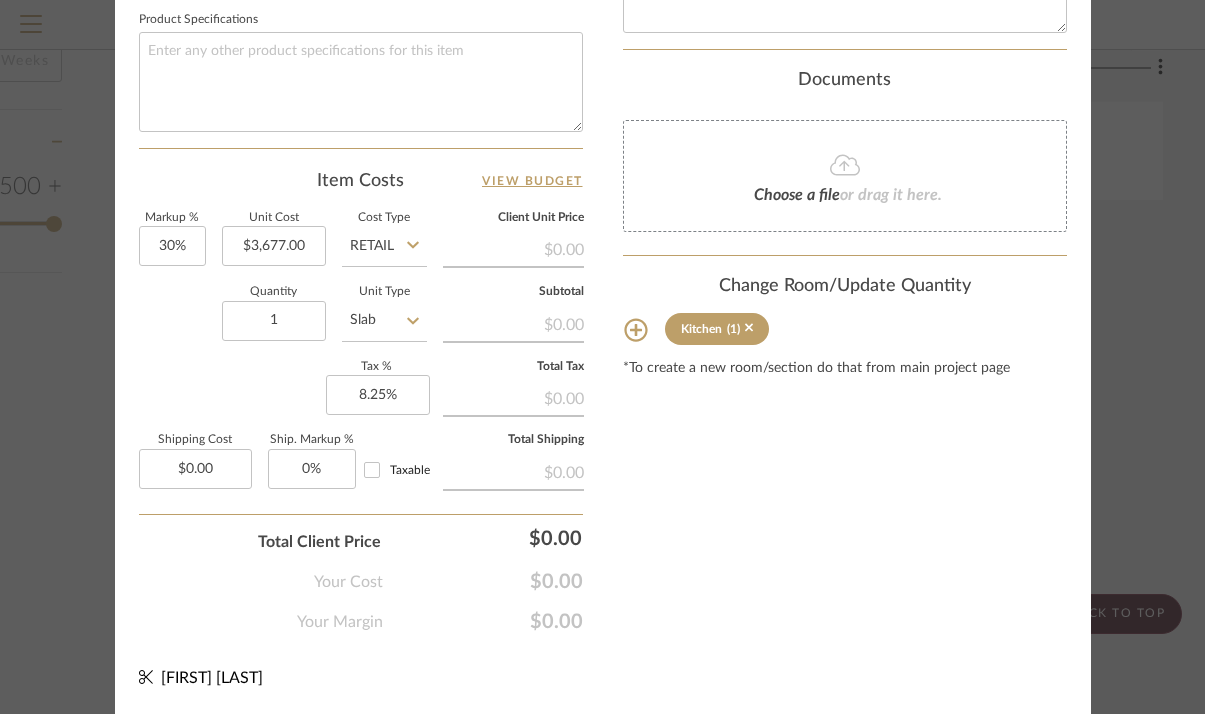 click on "Content here copies to Client View - confirm visibility there.  Show in Client Dashboard   Include in Budget   View Budget  Team Status  Lead Time  In Stock Weeks  Due Date   Install Date  Tasks / To-Dos /  team Messaging  Leave yourself a note here or share next steps with your team. You will receive emails when they
respond!  Invite Collaborator Internal Notes  Documents  Choose a file  or drag it here. Change Room/Update Quantity  Kitchen  (1) *To create a new room/section do that from main project page" at bounding box center (845, -140) 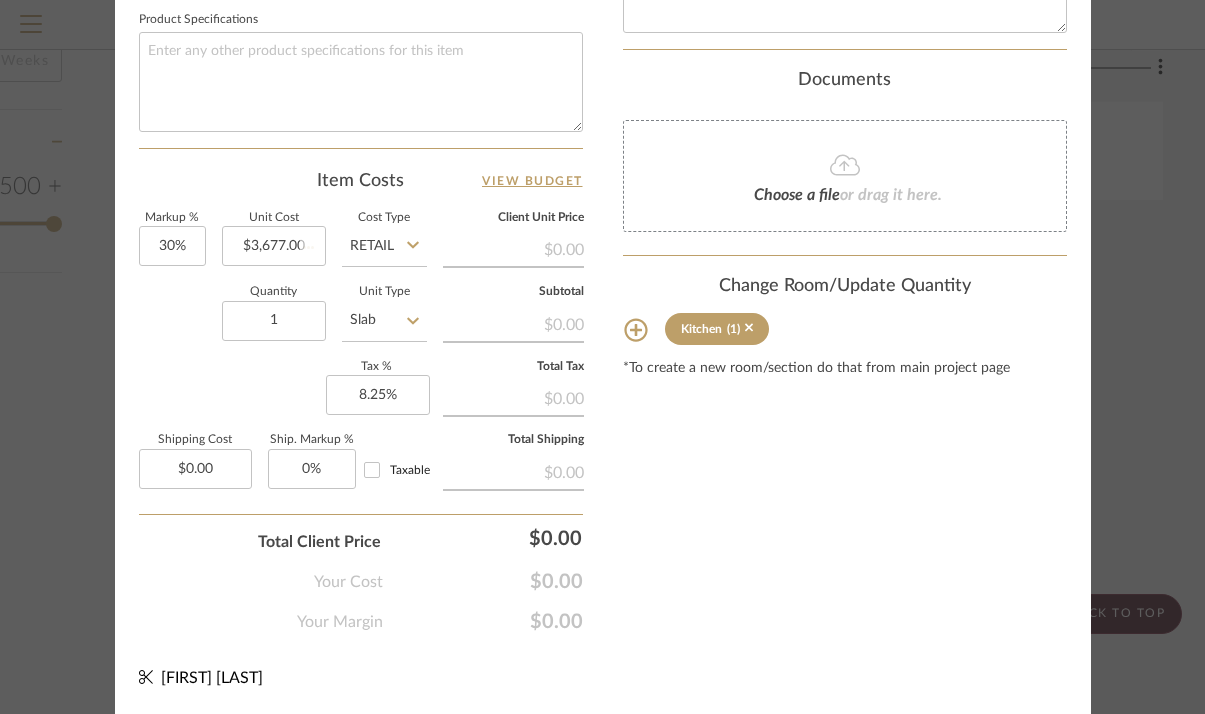 type 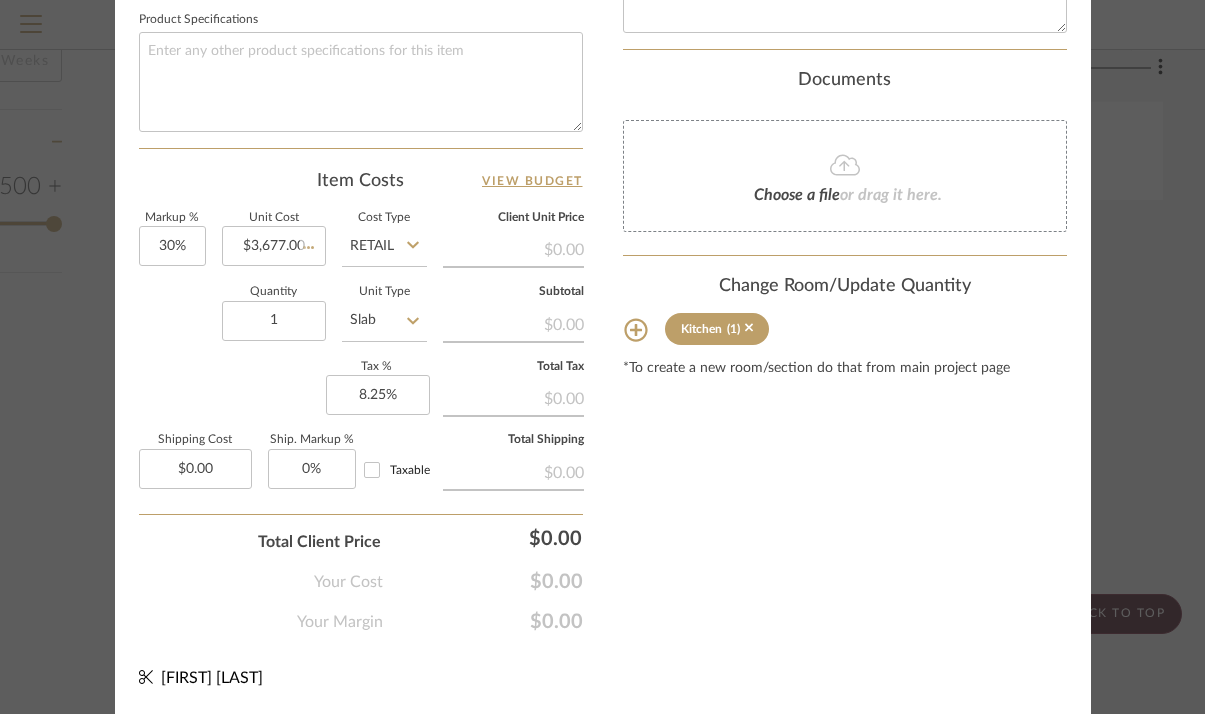 type 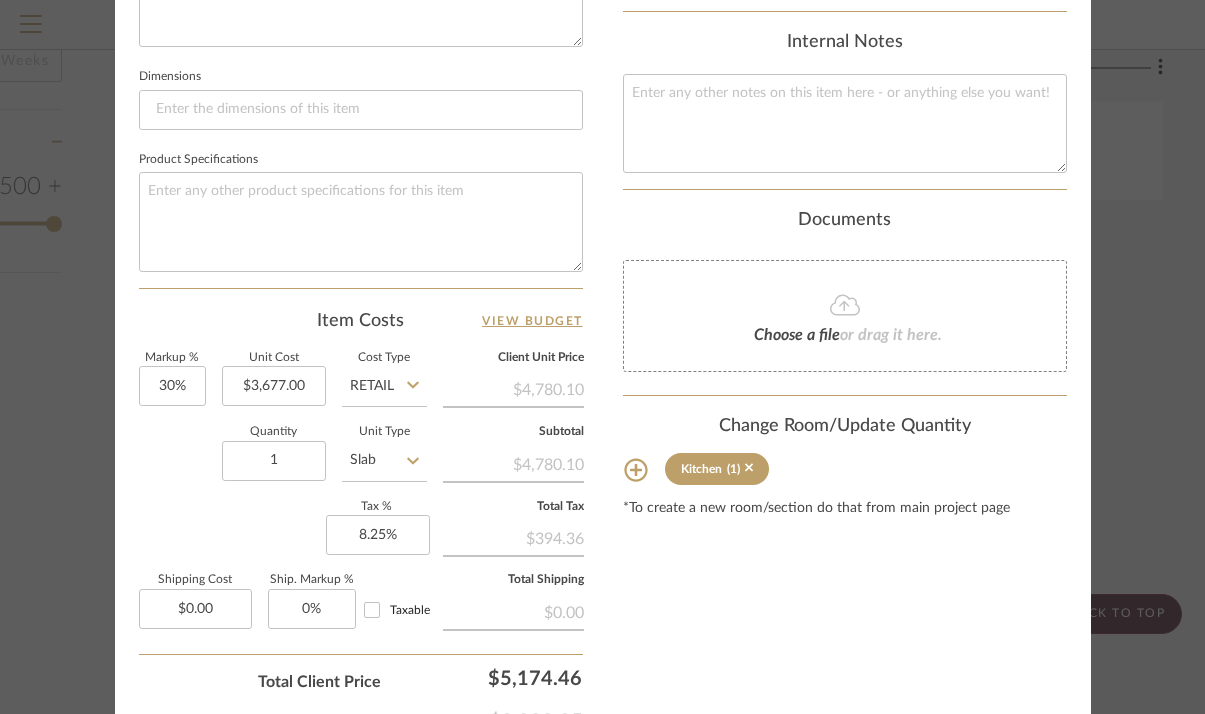 scroll, scrollTop: 889, scrollLeft: 0, axis: vertical 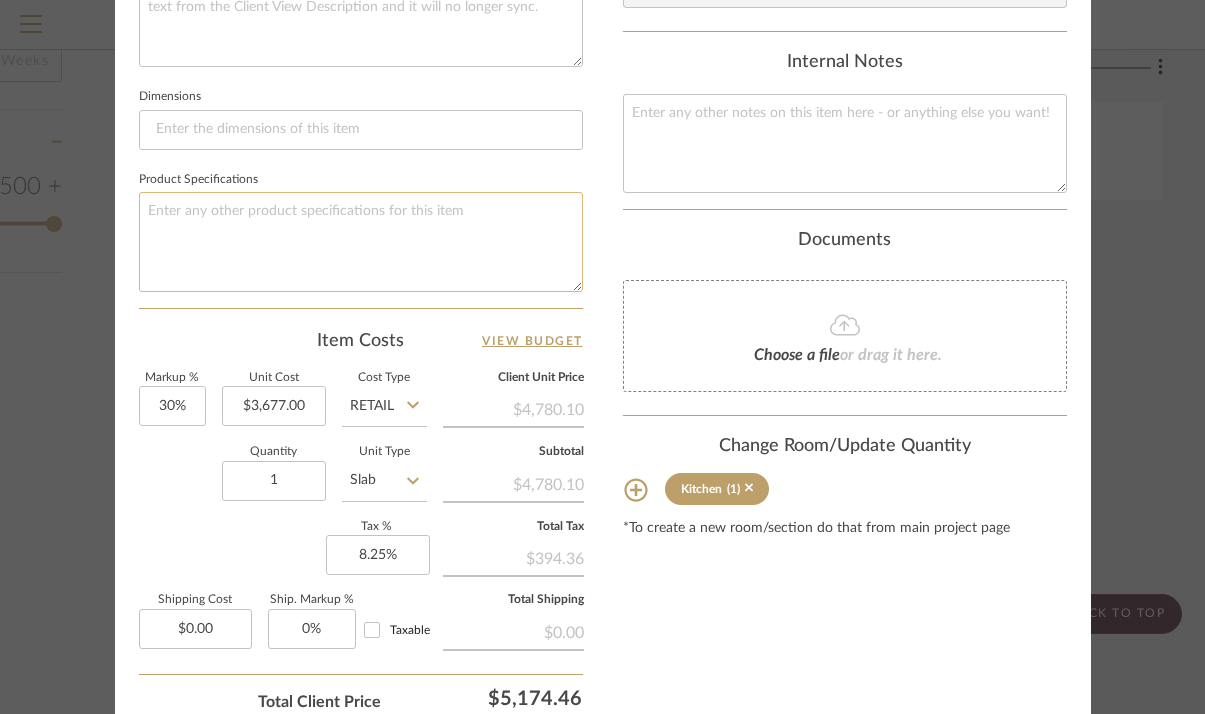 click 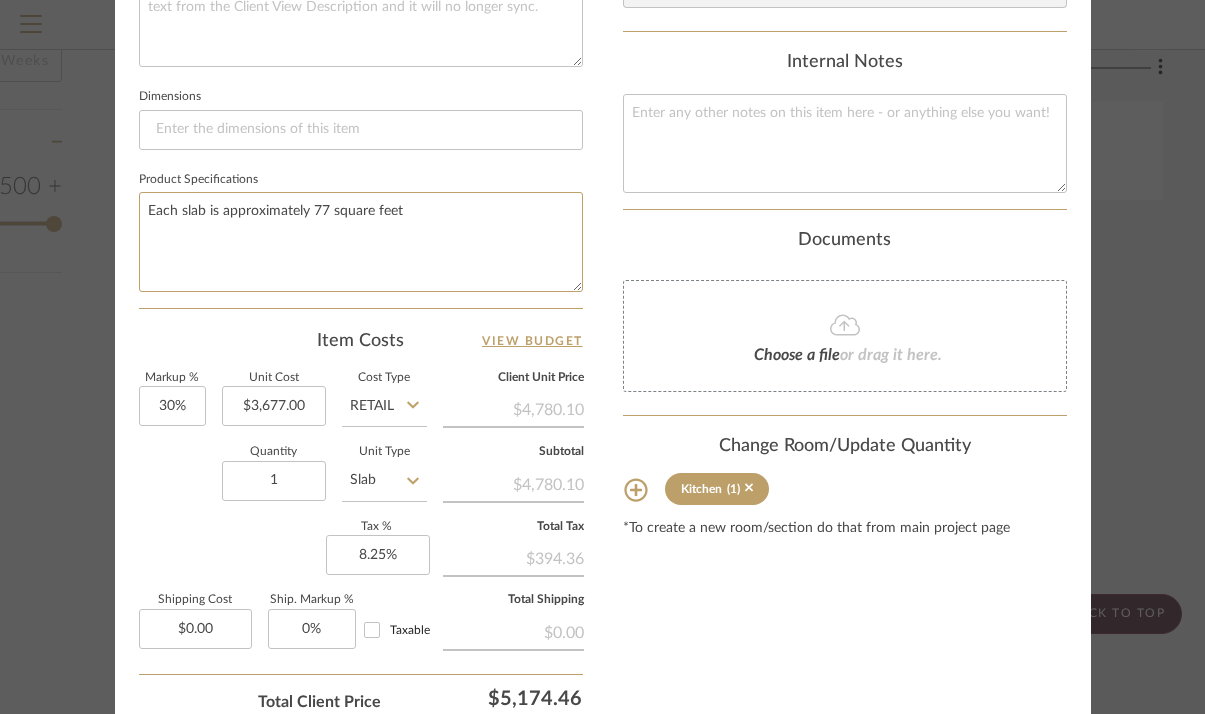 type on "Each slab is approximately 77 square feet" 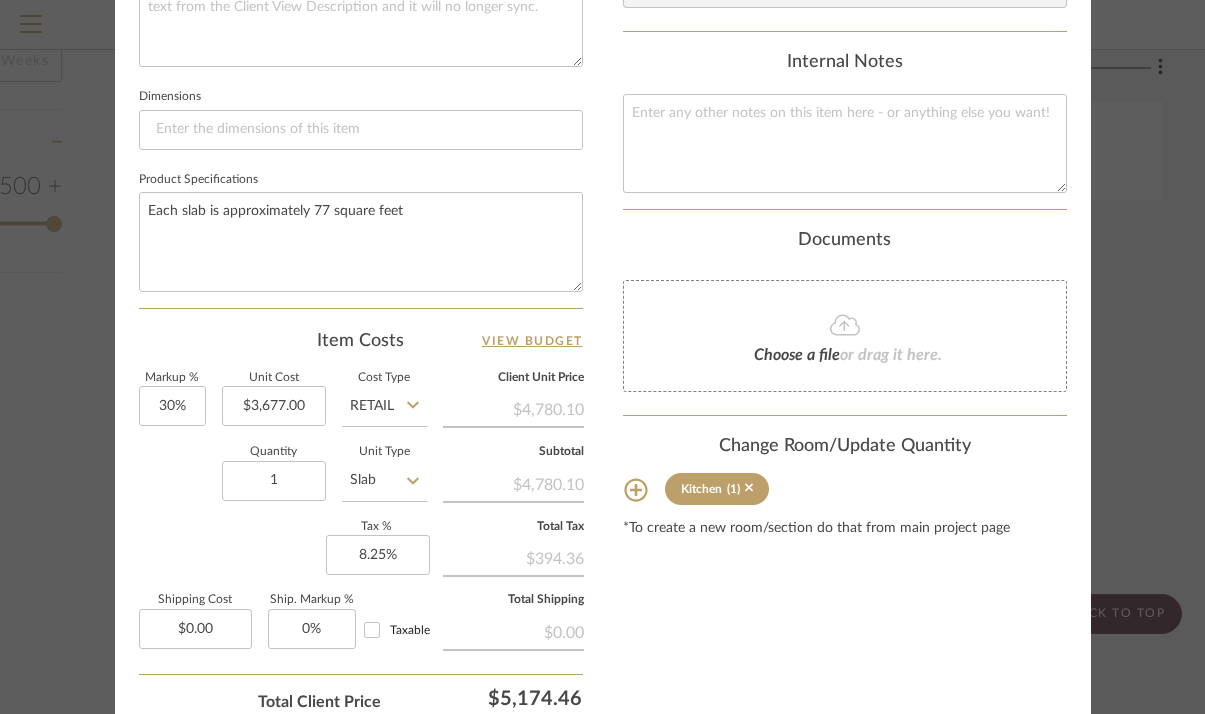 click on "[NUMBER] LAKOTA TRAIL Kitchen Pink Rhino Honed Team View Client View Orders  Team-Facing Details   Item Name  Pink Rhino Honed  Brand  Pomogranit  Internal Description   Dimensions   Product Specifications  Each slab is approximately 77 square feet  Item Costs   View Budget   Markup %  30%  Unit Cost  $3,677.00  Cost Type  Retail  Client Unit Price   $4,780.10   Quantity  1  Unit Type  Slab  Subtotal   $4,780.10   Tax %  8.25%  Total Tax   $394.36   Shipping Cost  $0.00  Ship. Markup %  0% Taxable  Total Shipping   $0.00  Total Client Price  $5,174.46  Your Cost  $3,980.35  Your Margin  $1,103.10  Content here copies to Client View - confirm visibility there.  Show in Client Dashboard   Include in Budget   View Budget  Team Status  Lead Time  In Stock Weeks  Due Date   Install Date  Tasks / To-Dos /  team Messaging  Leave yourself a note here or share next steps with your team. You will receive emails when they
respond!  Invite Collaborator Internal Notes  Documents  Choose a file  or drag it here. (1)" at bounding box center (603, 0) 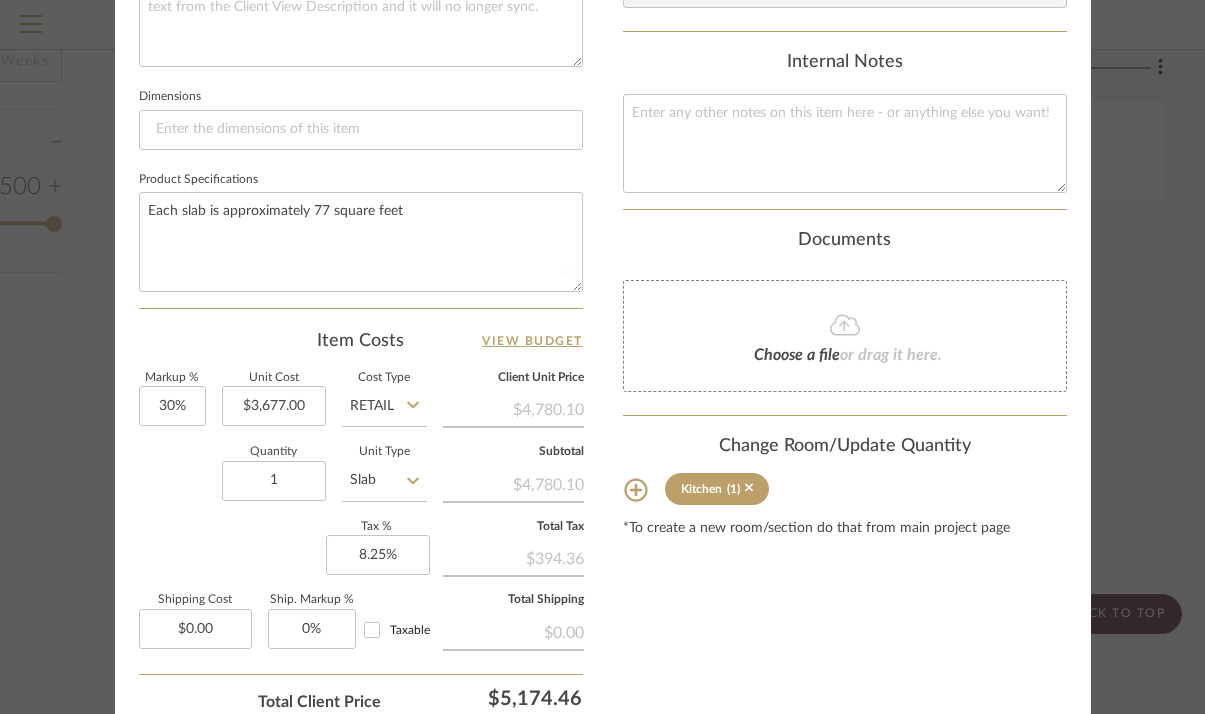 type 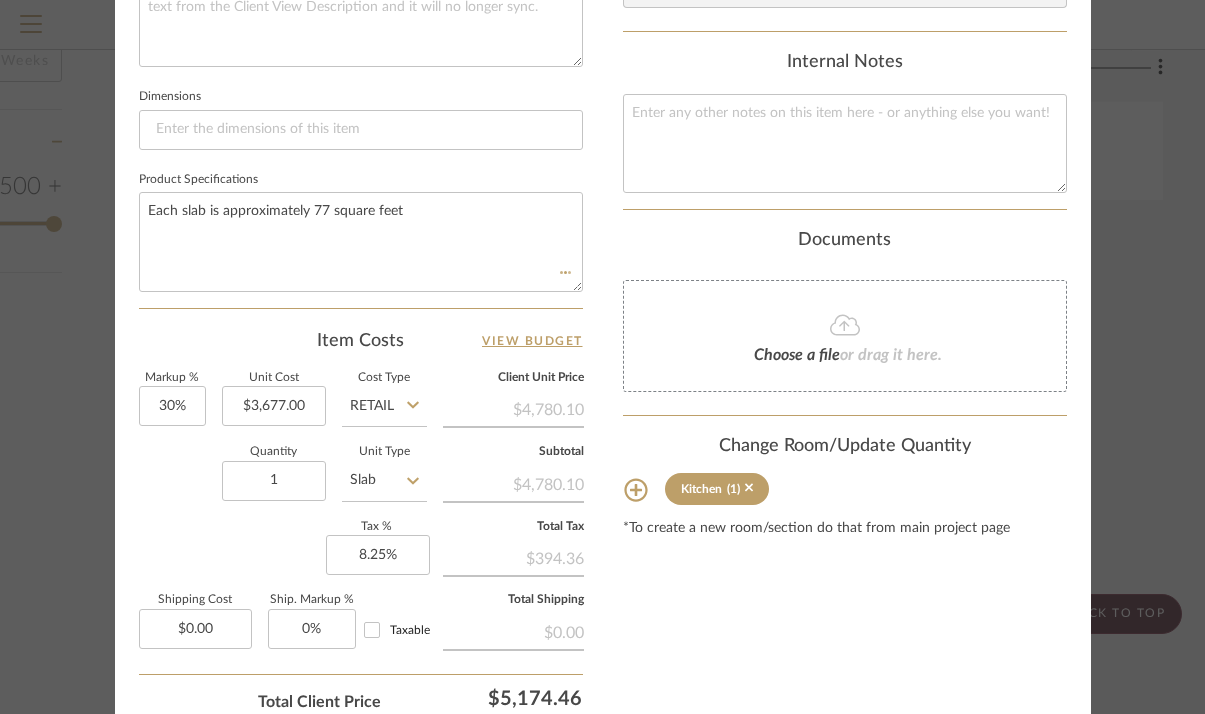 type 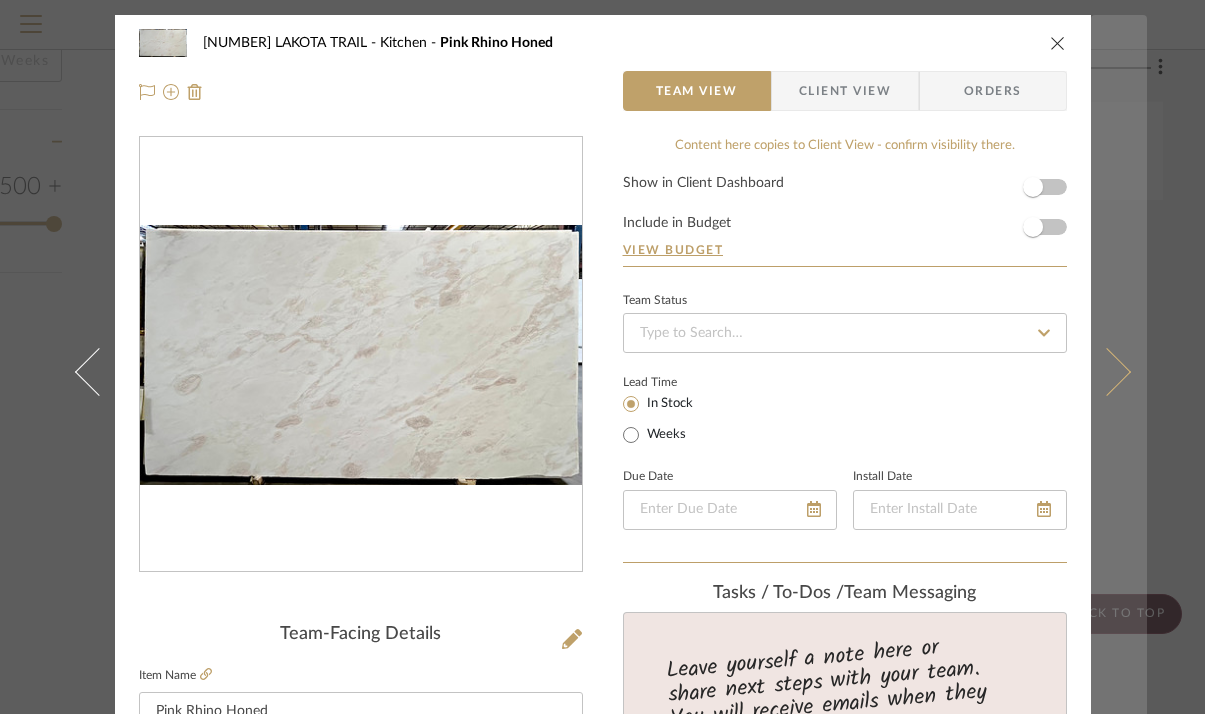 scroll, scrollTop: 0, scrollLeft: 0, axis: both 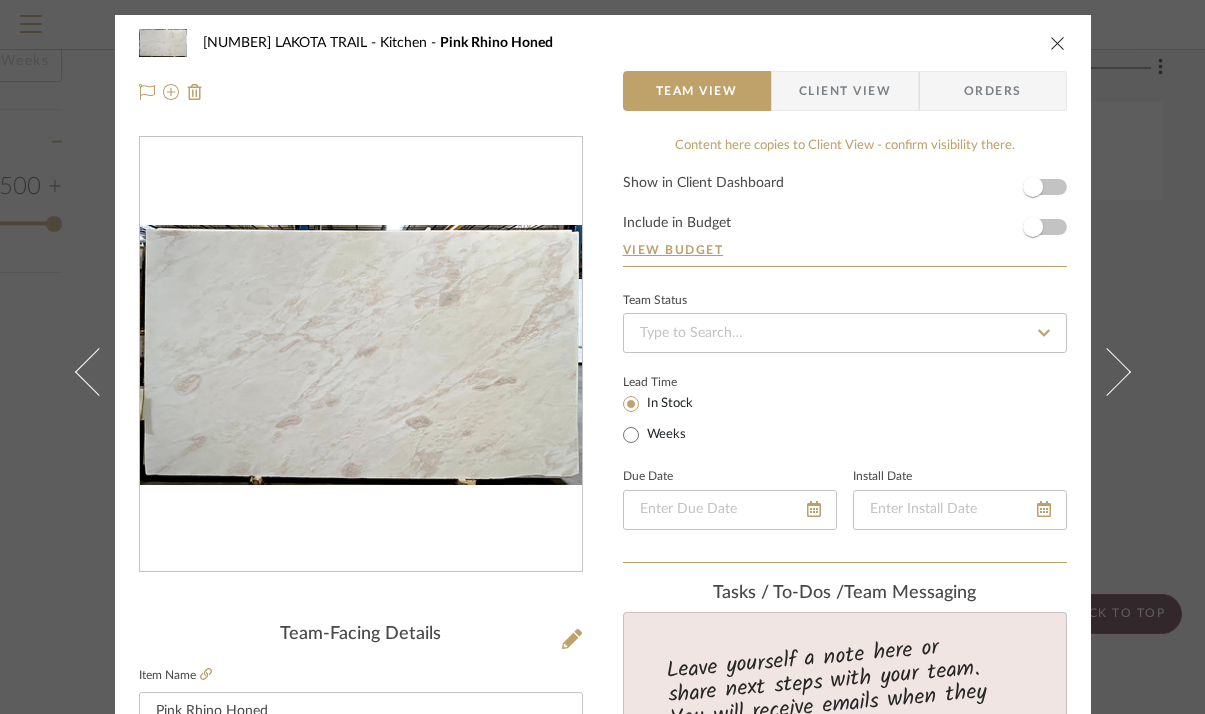click at bounding box center (1058, 43) 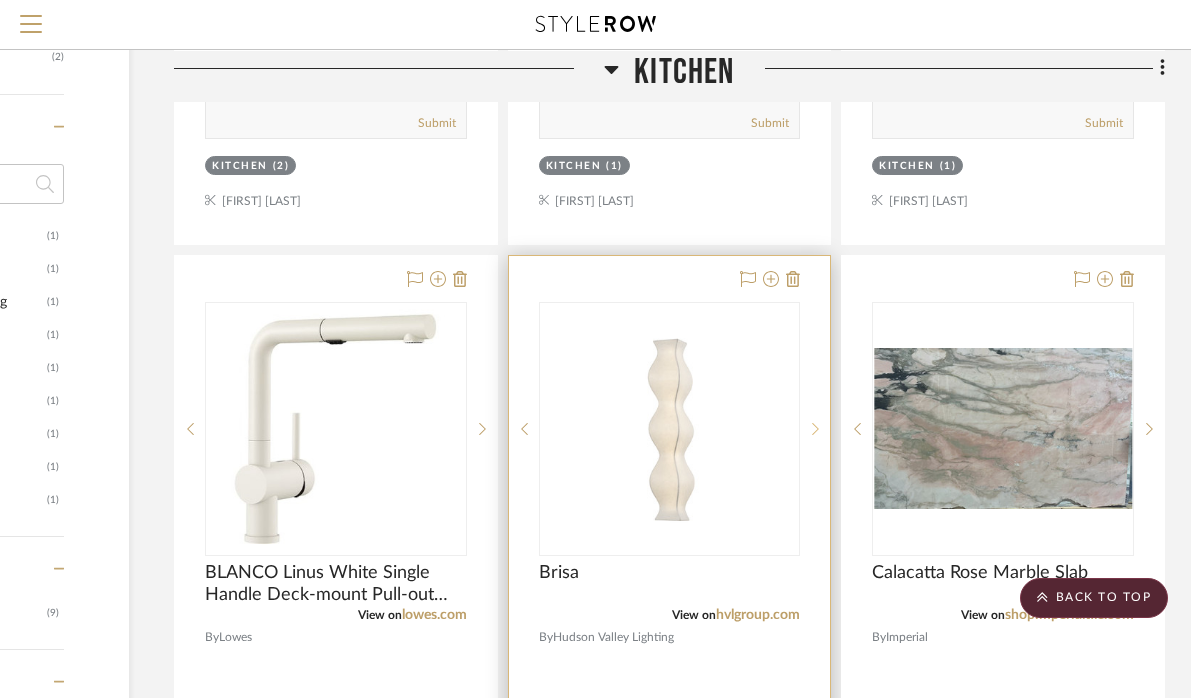 scroll, scrollTop: 1138, scrollLeft: 247, axis: both 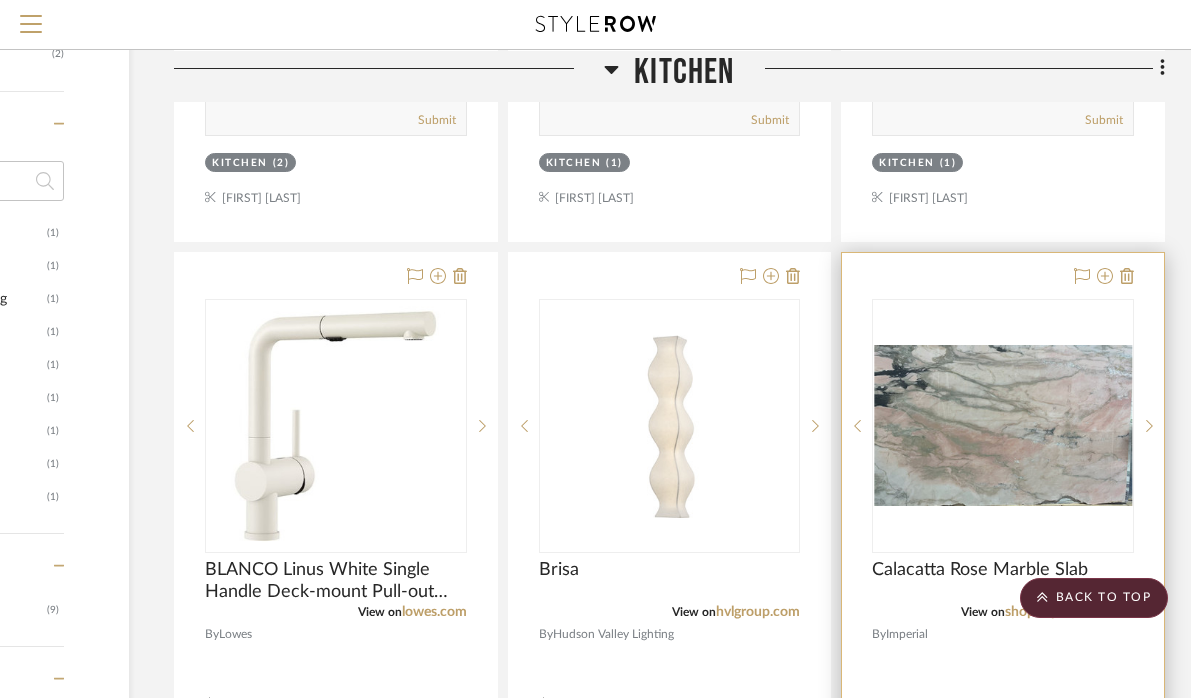 click at bounding box center (1003, 425) 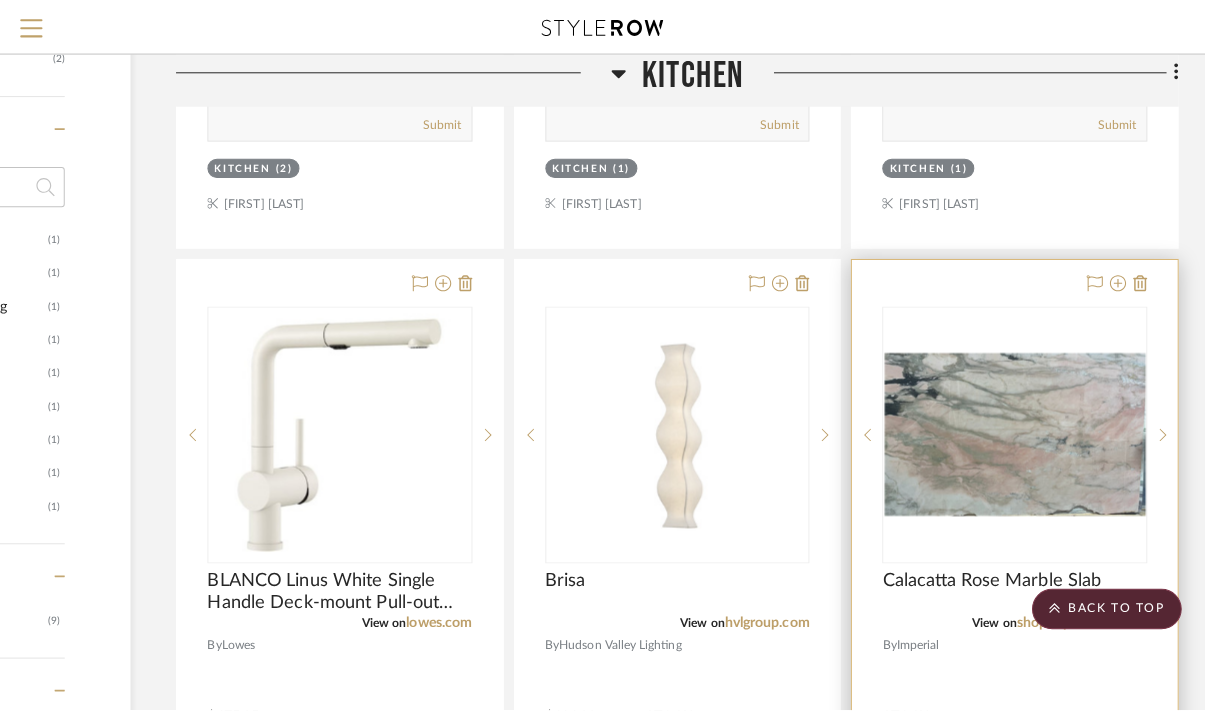 scroll, scrollTop: 0, scrollLeft: 0, axis: both 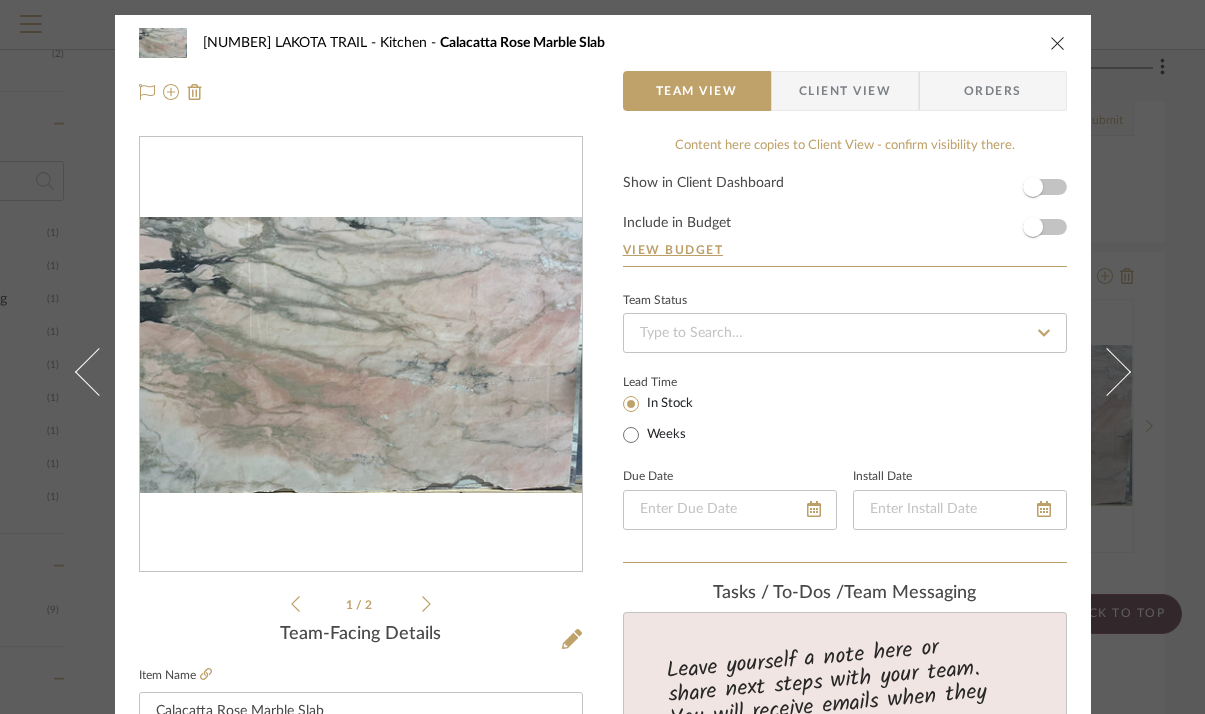 click at bounding box center (1058, 43) 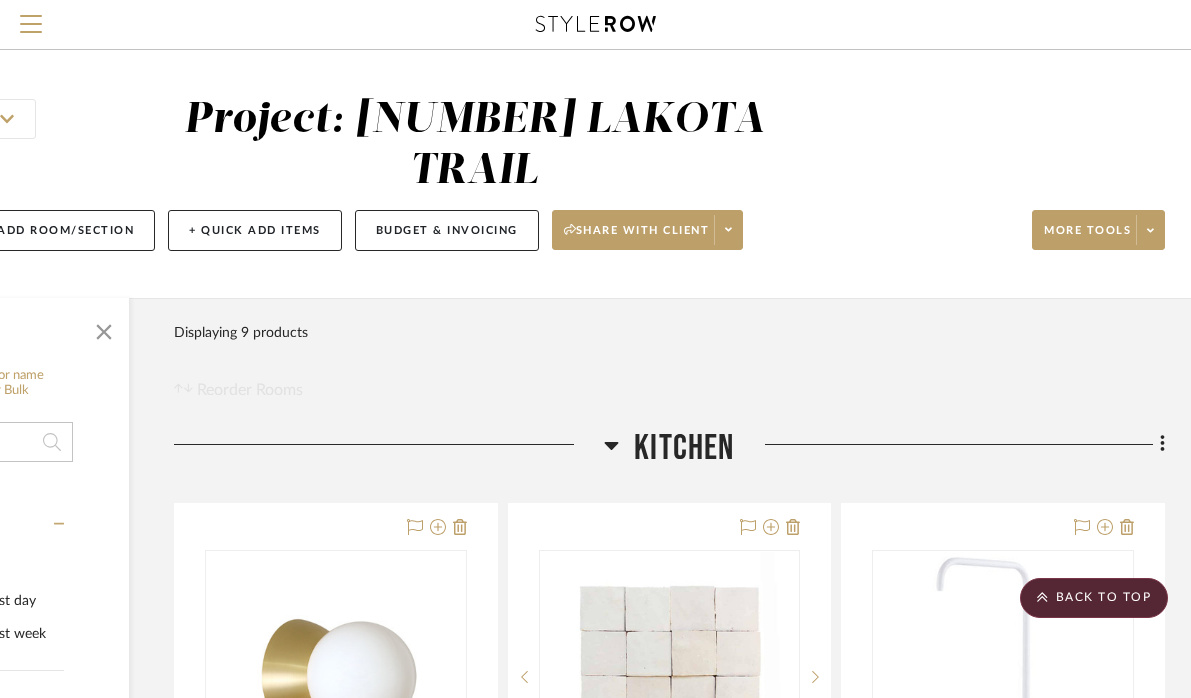 scroll, scrollTop: 0, scrollLeft: 247, axis: horizontal 